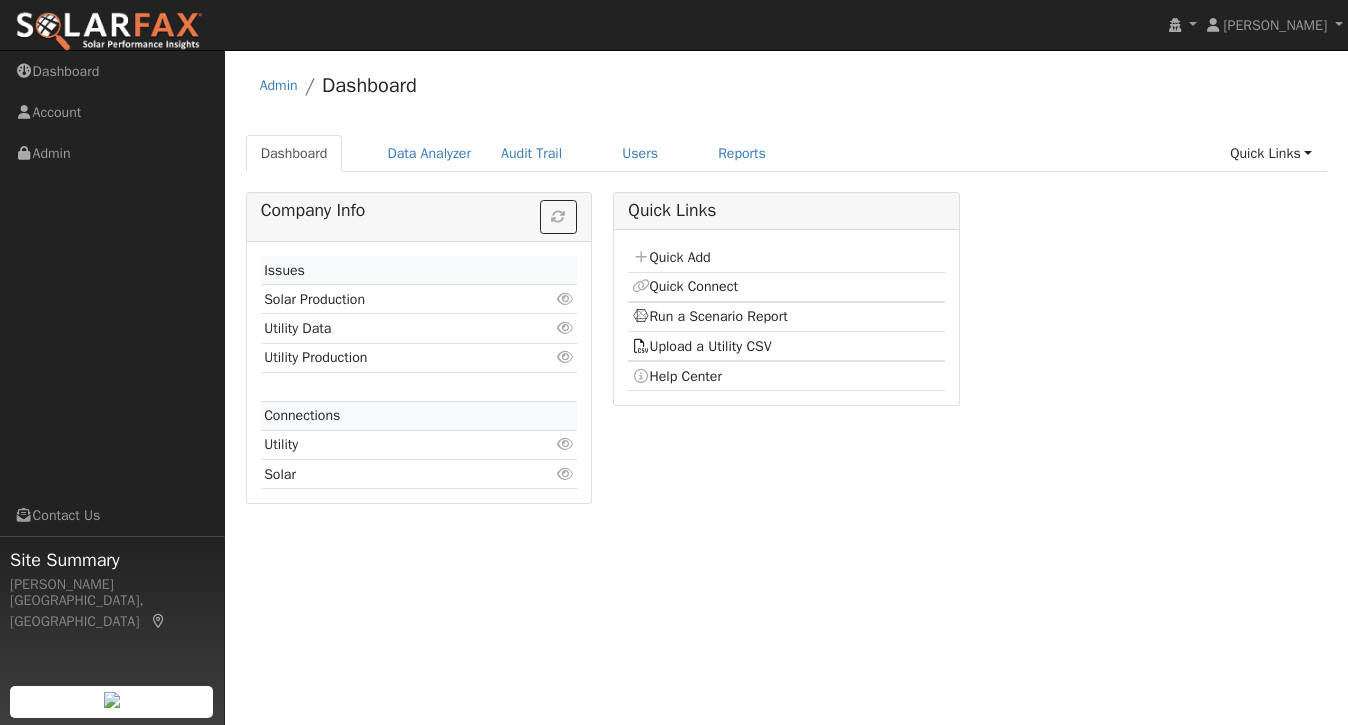 scroll, scrollTop: 0, scrollLeft: 0, axis: both 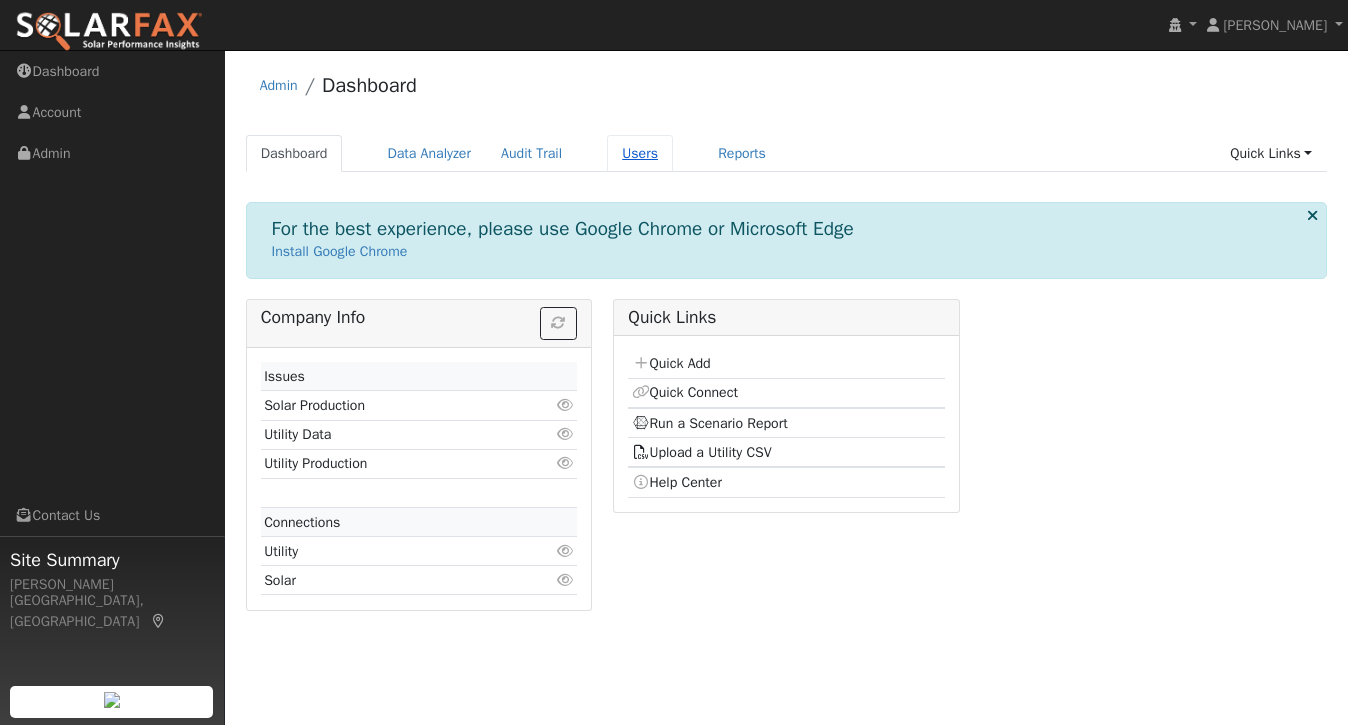 click on "Users" at bounding box center [640, 153] 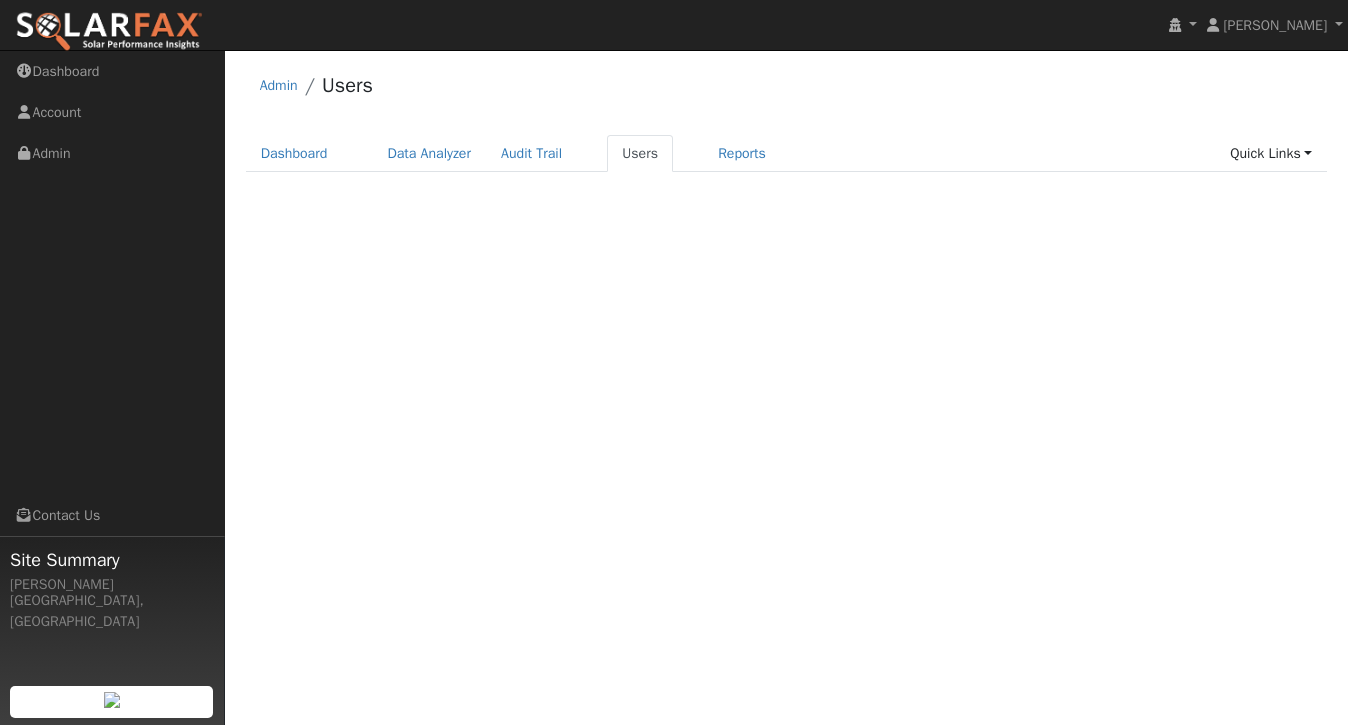 scroll, scrollTop: 0, scrollLeft: 0, axis: both 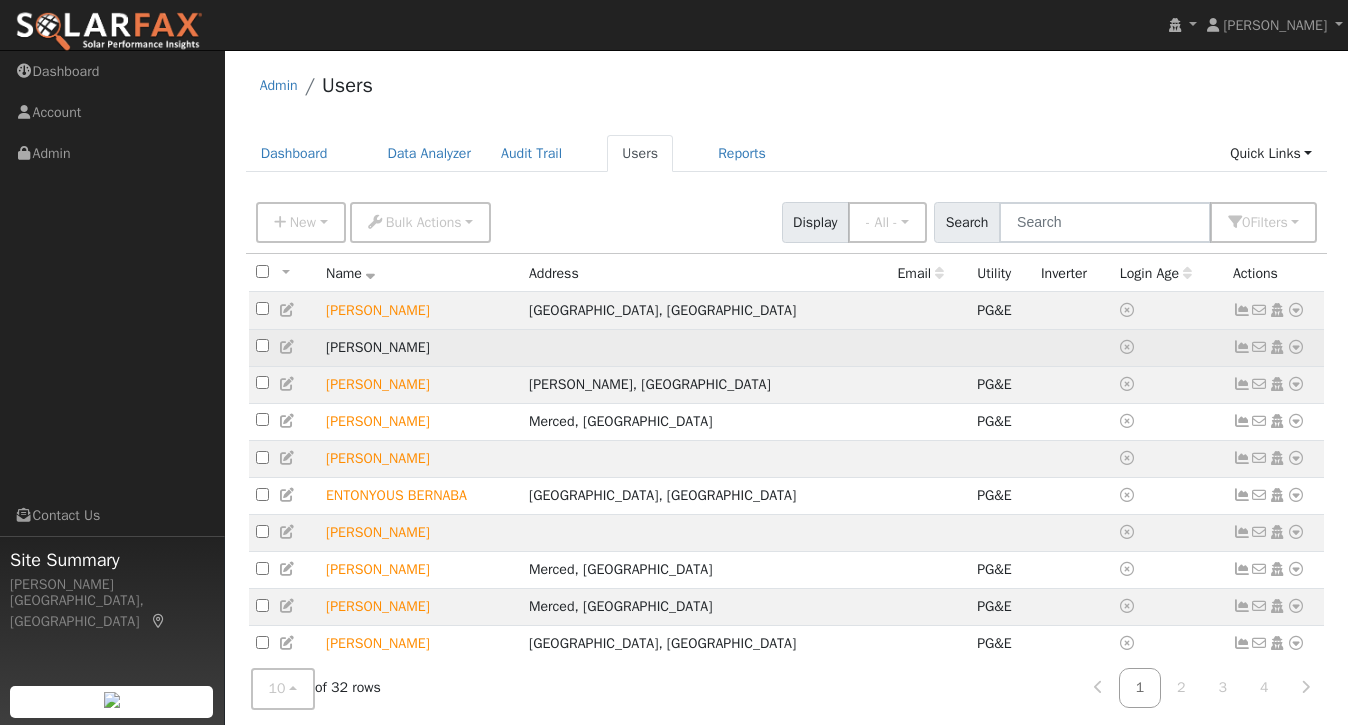 click at bounding box center (1296, 347) 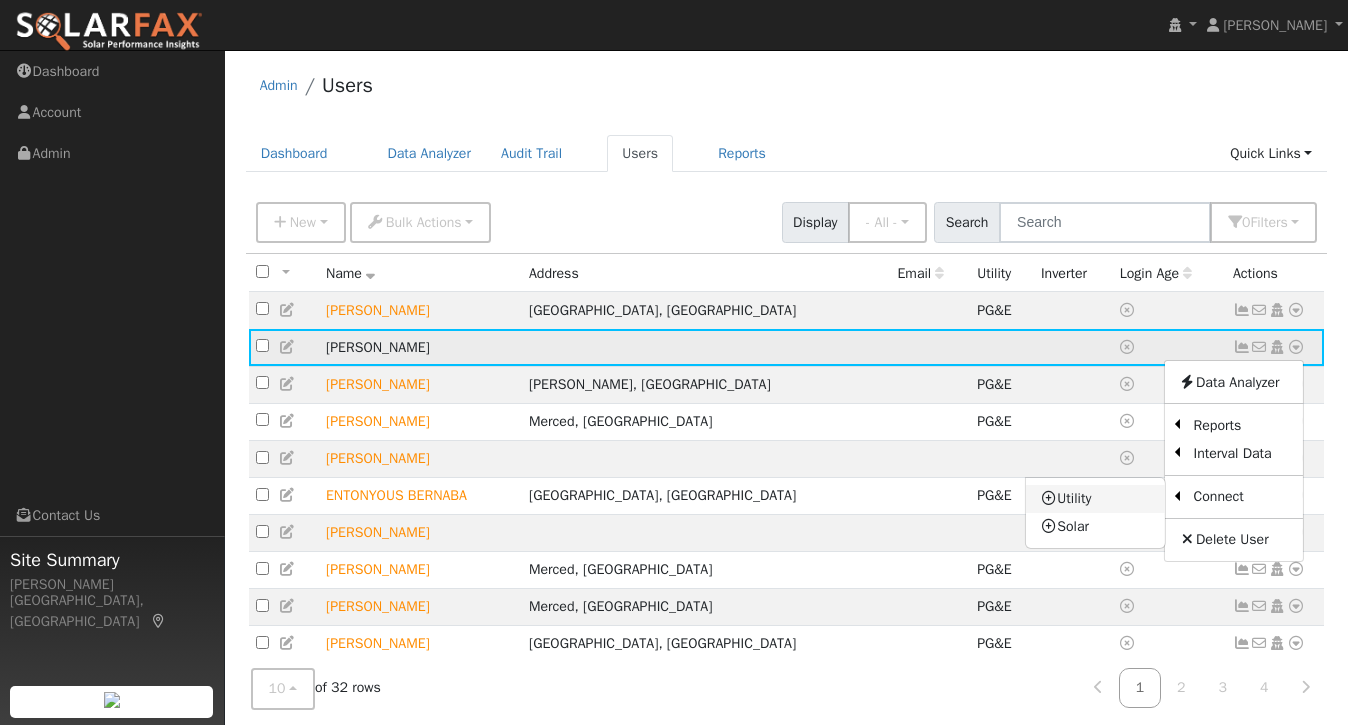 click on "Utility" at bounding box center [1095, 499] 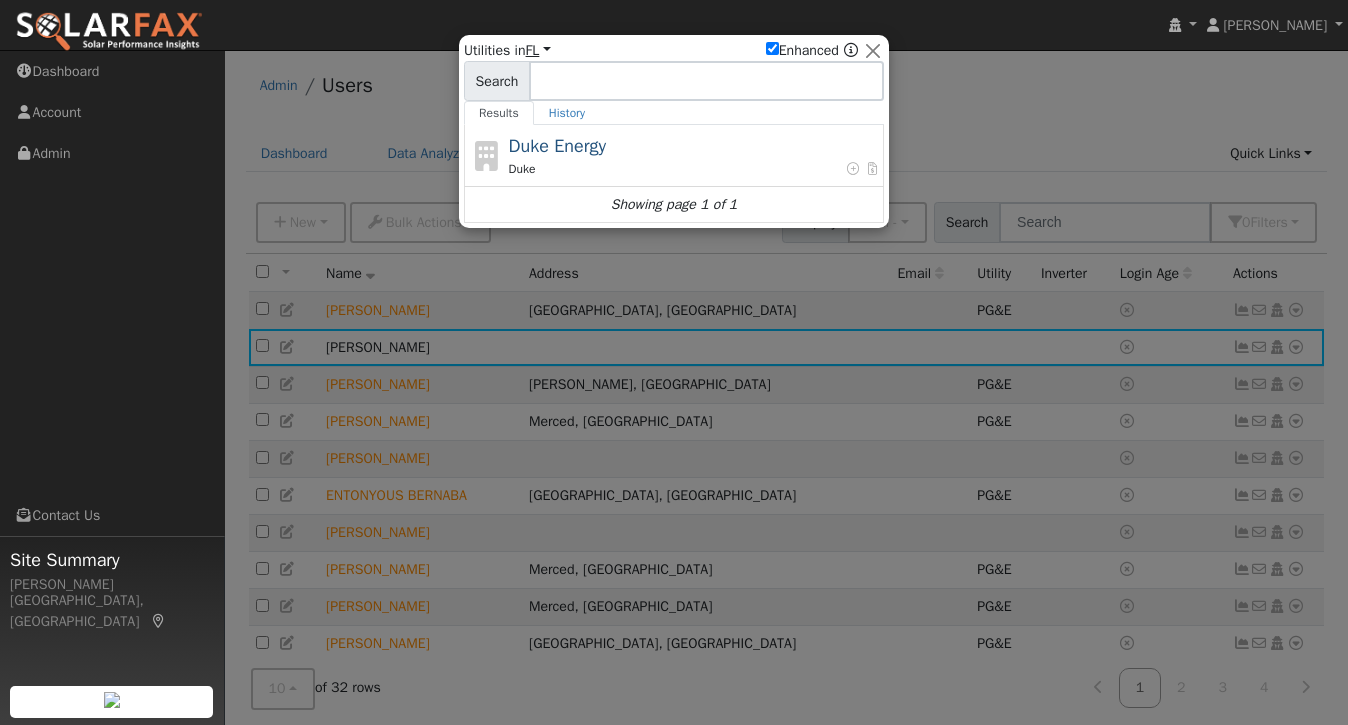 click on "FL" at bounding box center (538, 50) 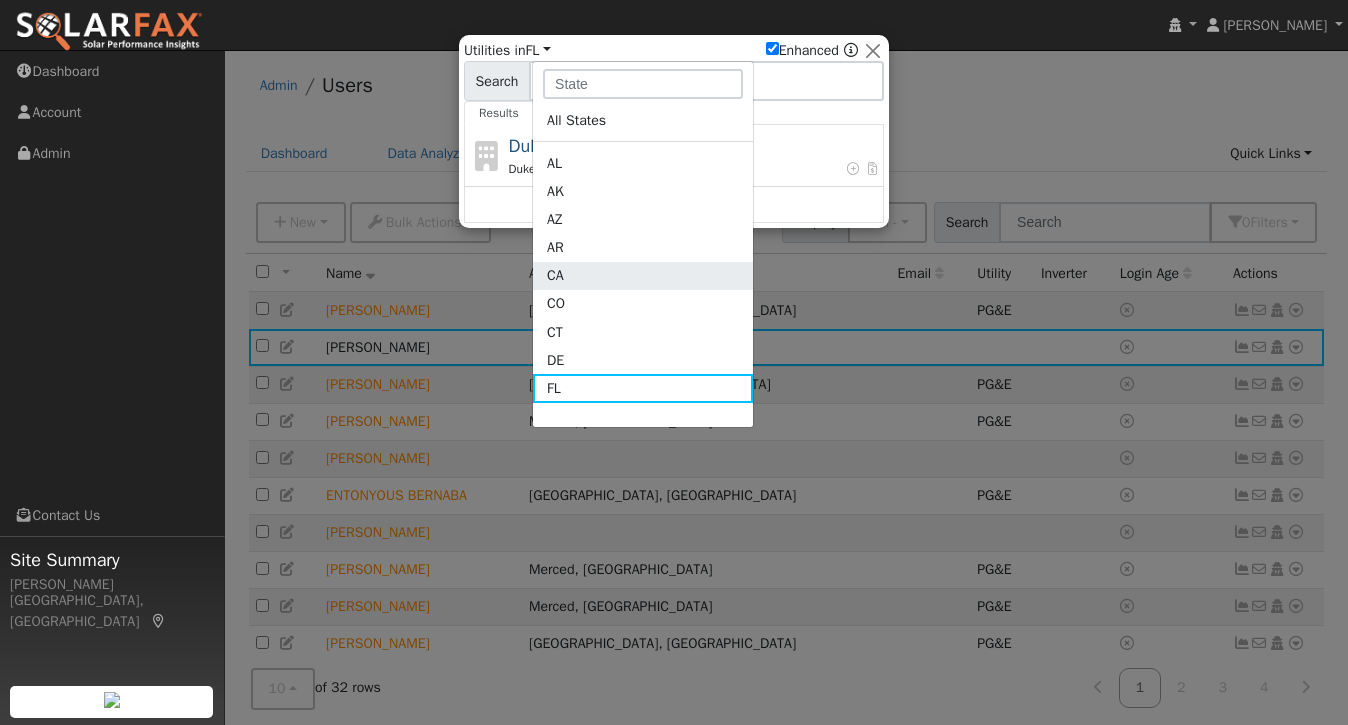 click on "CA" 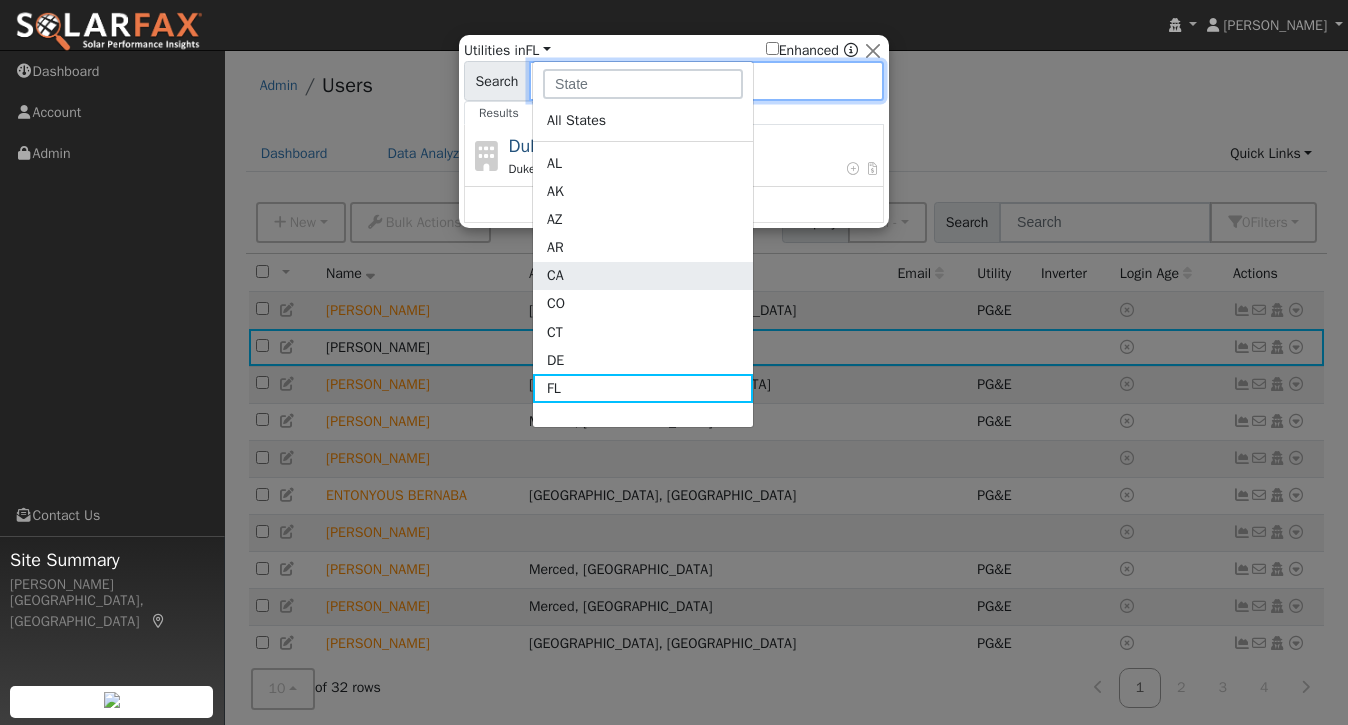 checkbox on "false" 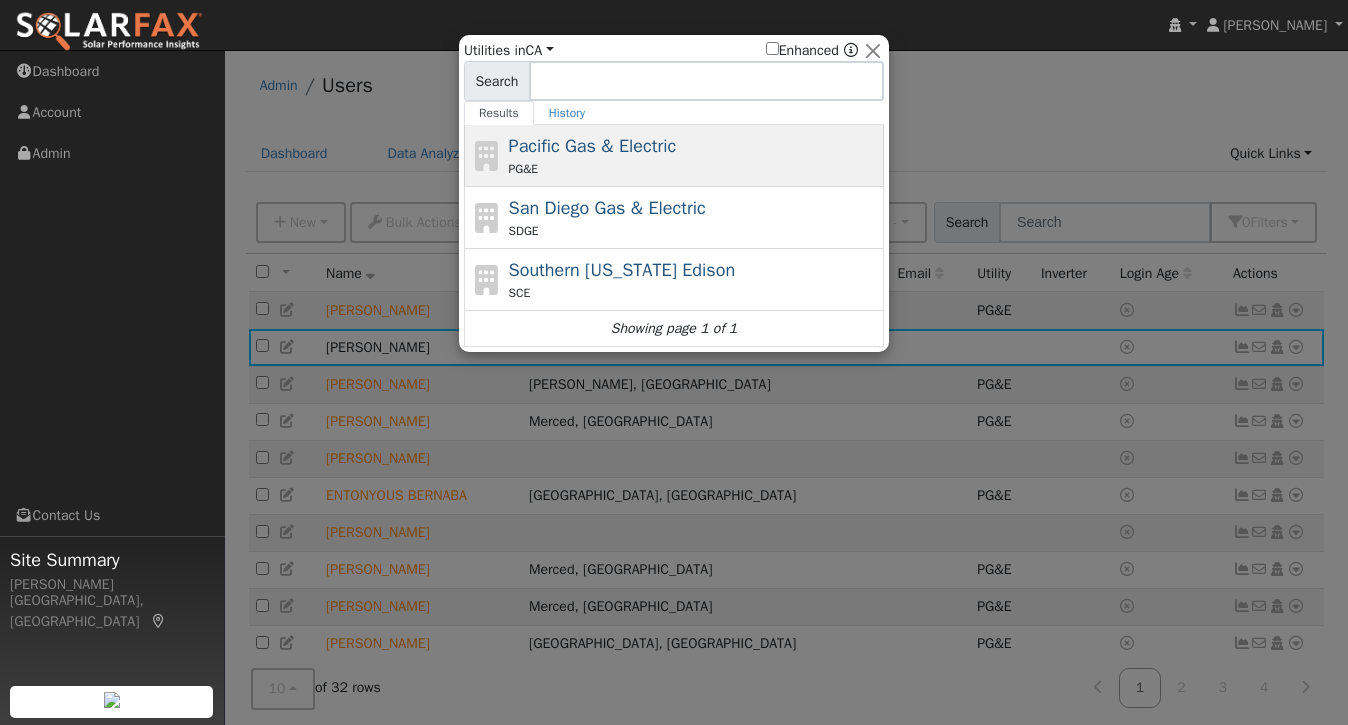 click on "Pacific Gas & Electric" at bounding box center [593, 146] 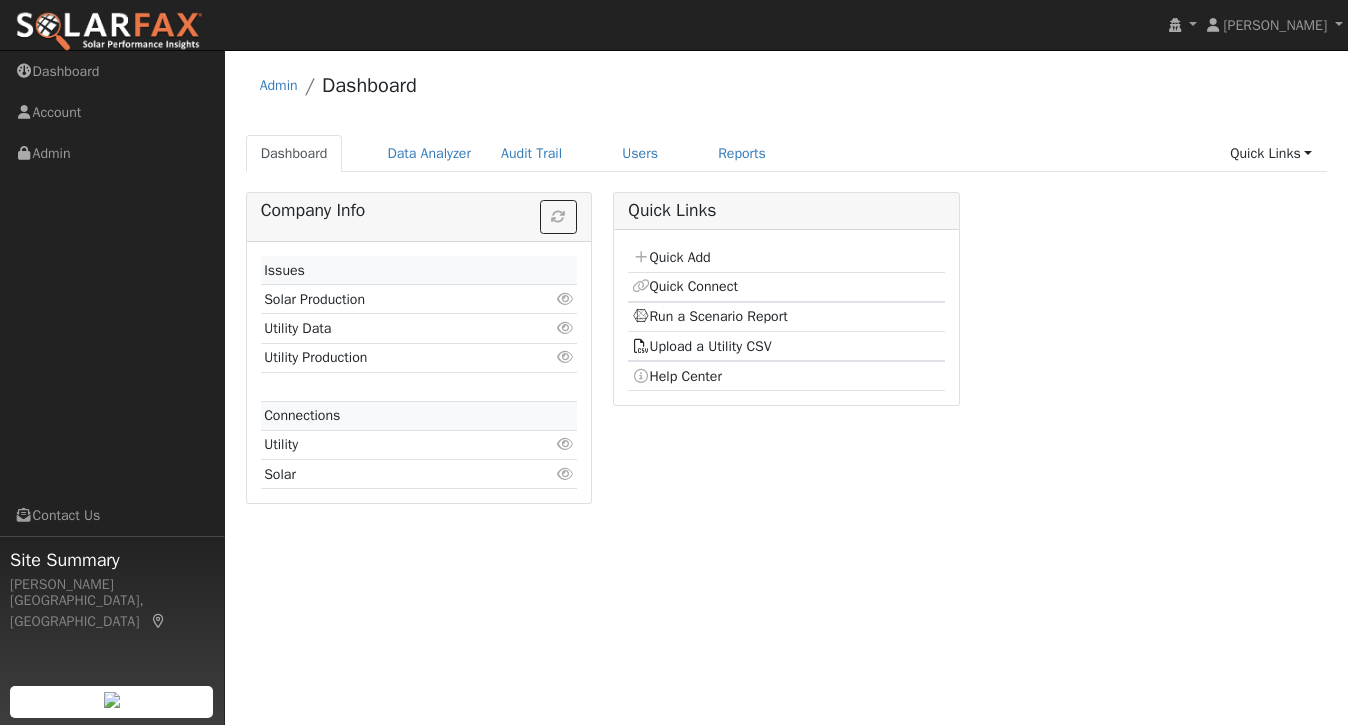 scroll, scrollTop: 0, scrollLeft: 0, axis: both 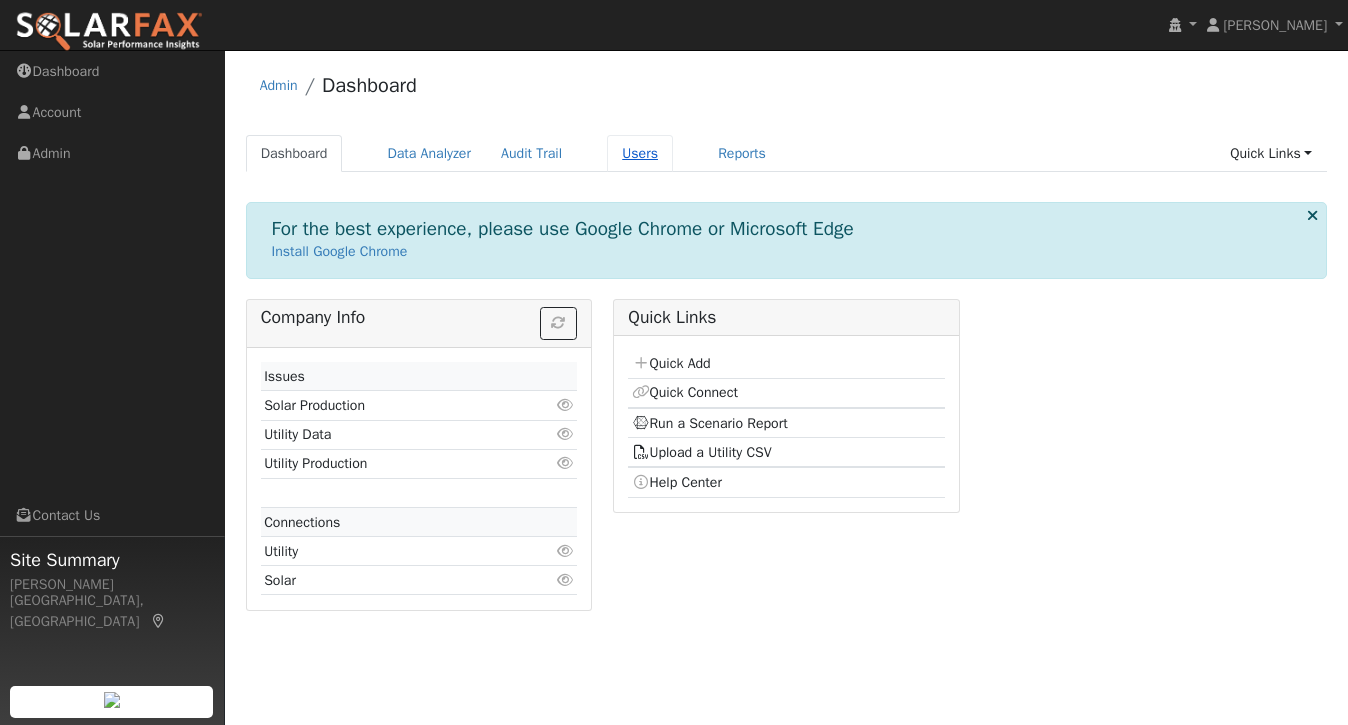 click on "Users" at bounding box center (640, 153) 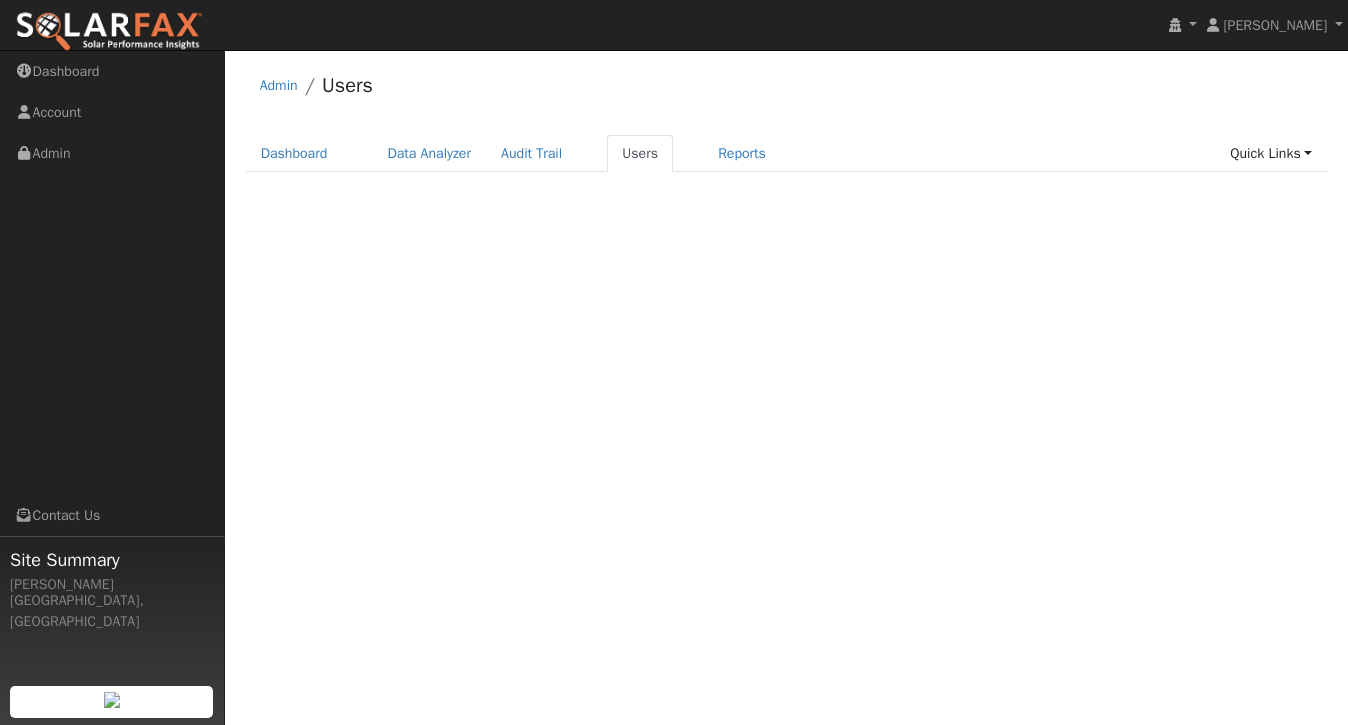 scroll, scrollTop: 0, scrollLeft: 0, axis: both 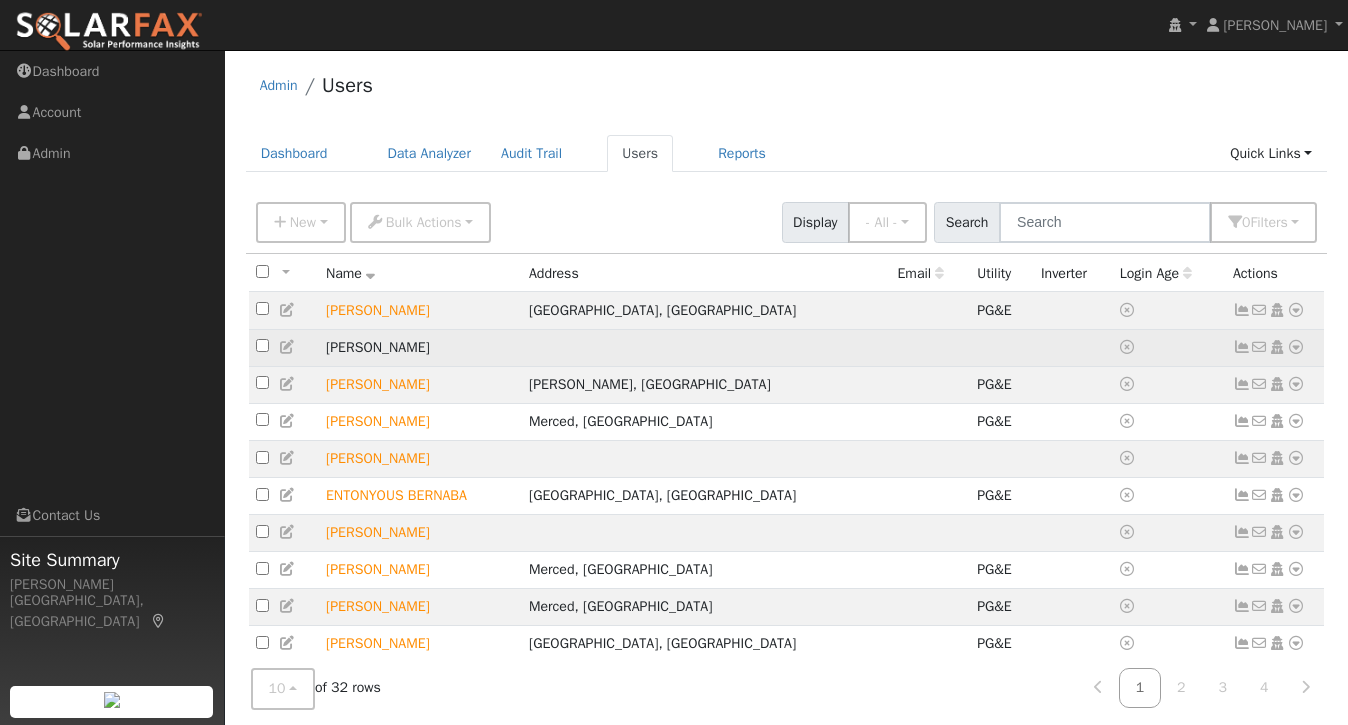 click at bounding box center (1296, 347) 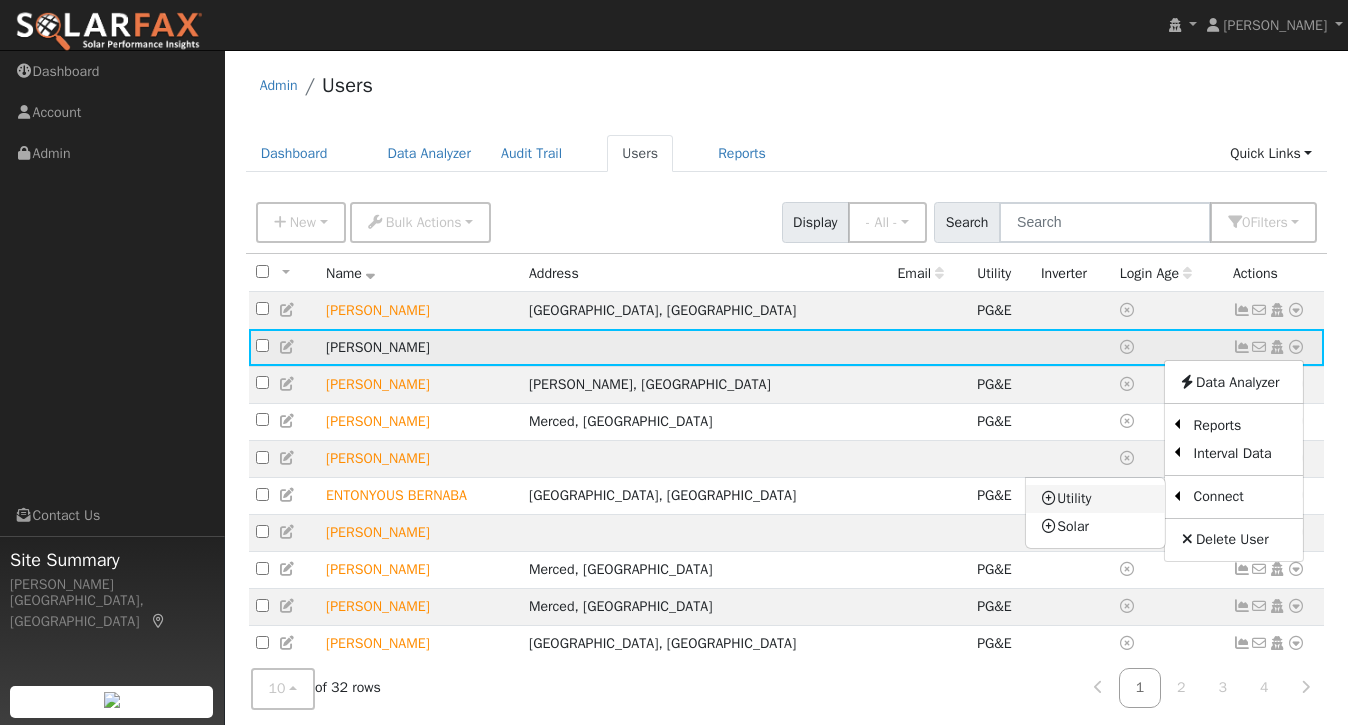 click on "Utility" at bounding box center (1095, 499) 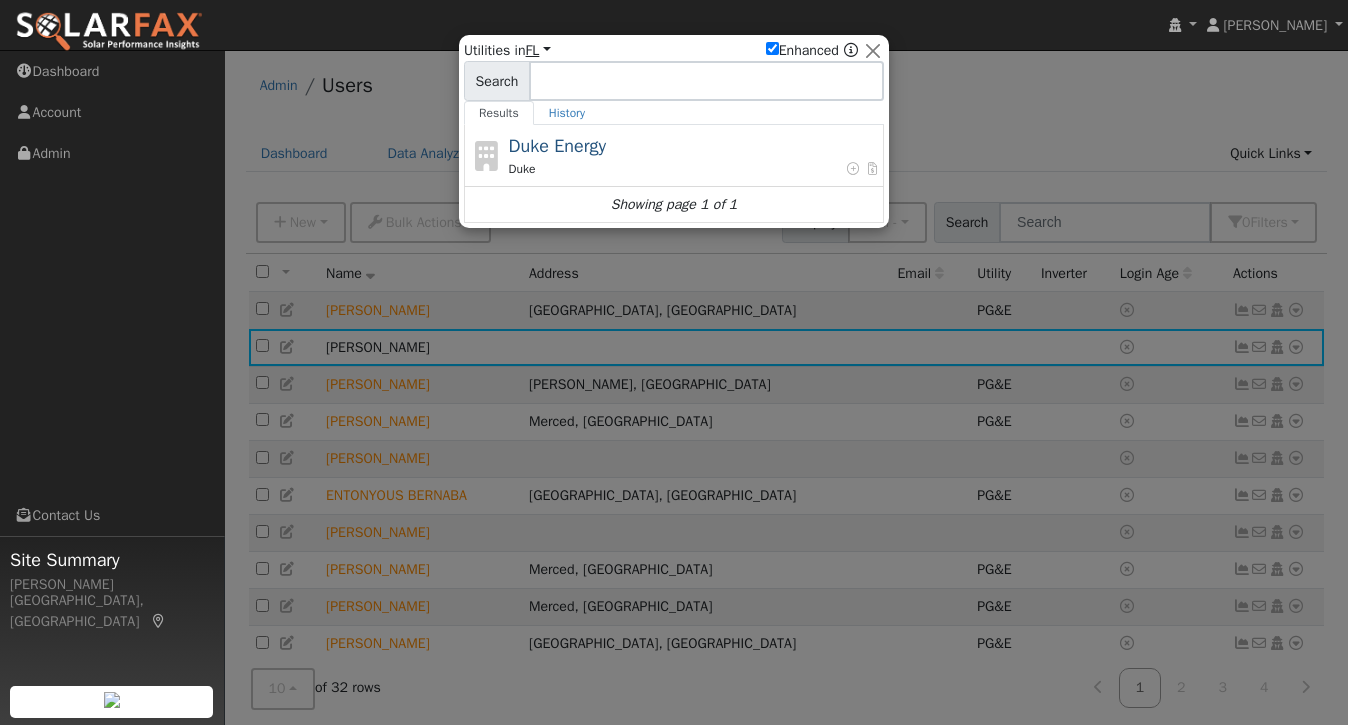click on "FL" at bounding box center [538, 50] 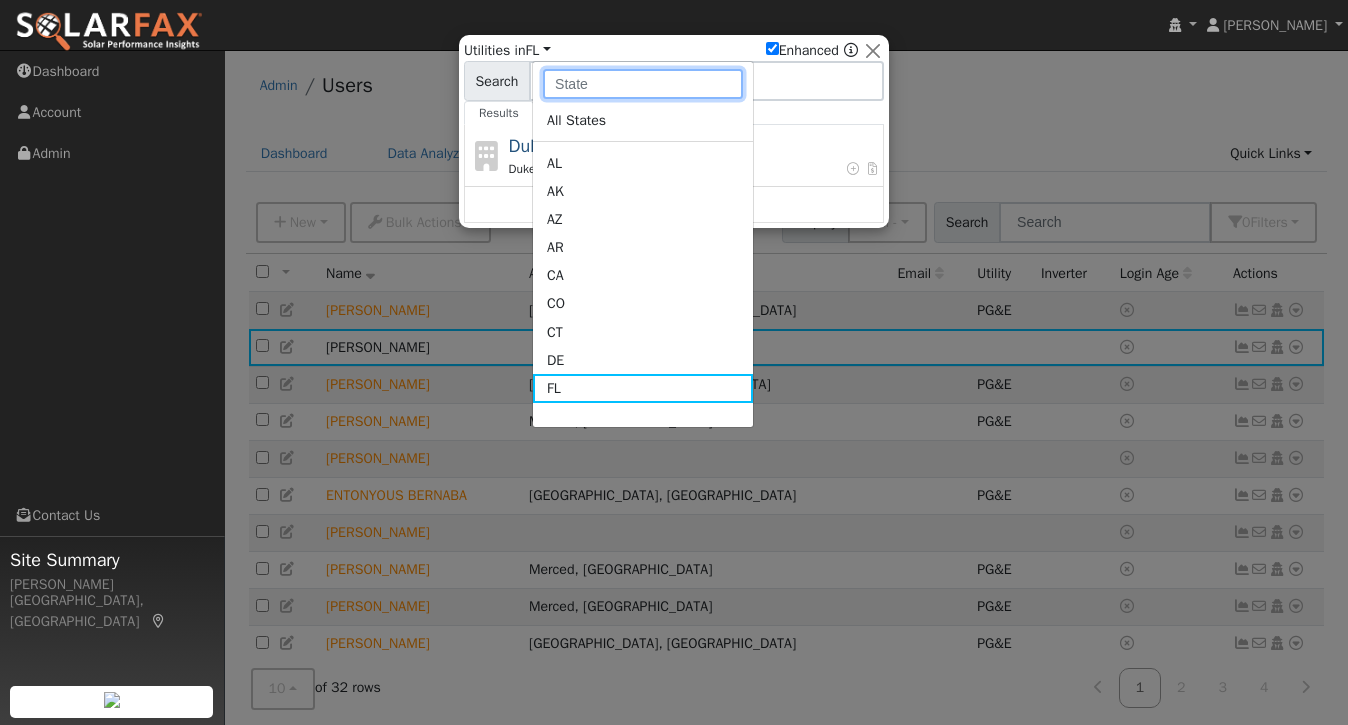 click at bounding box center (643, 84) 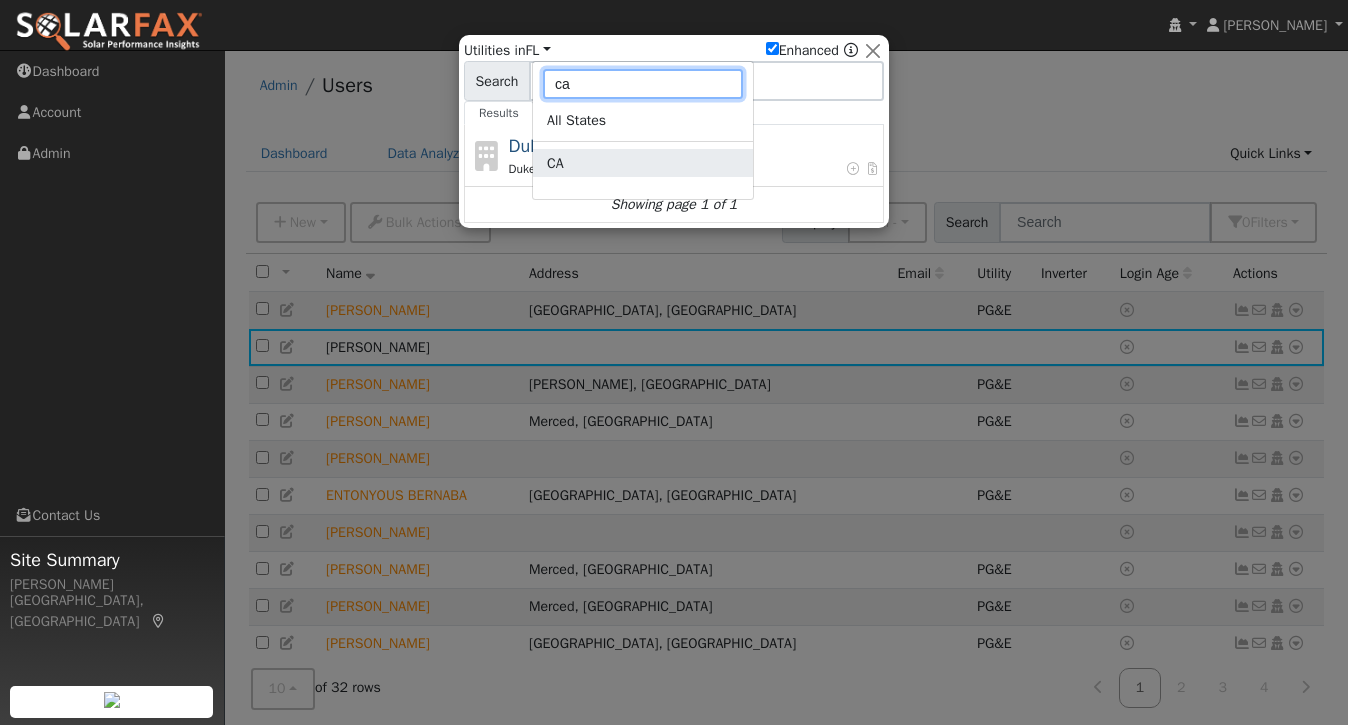 type on "ca" 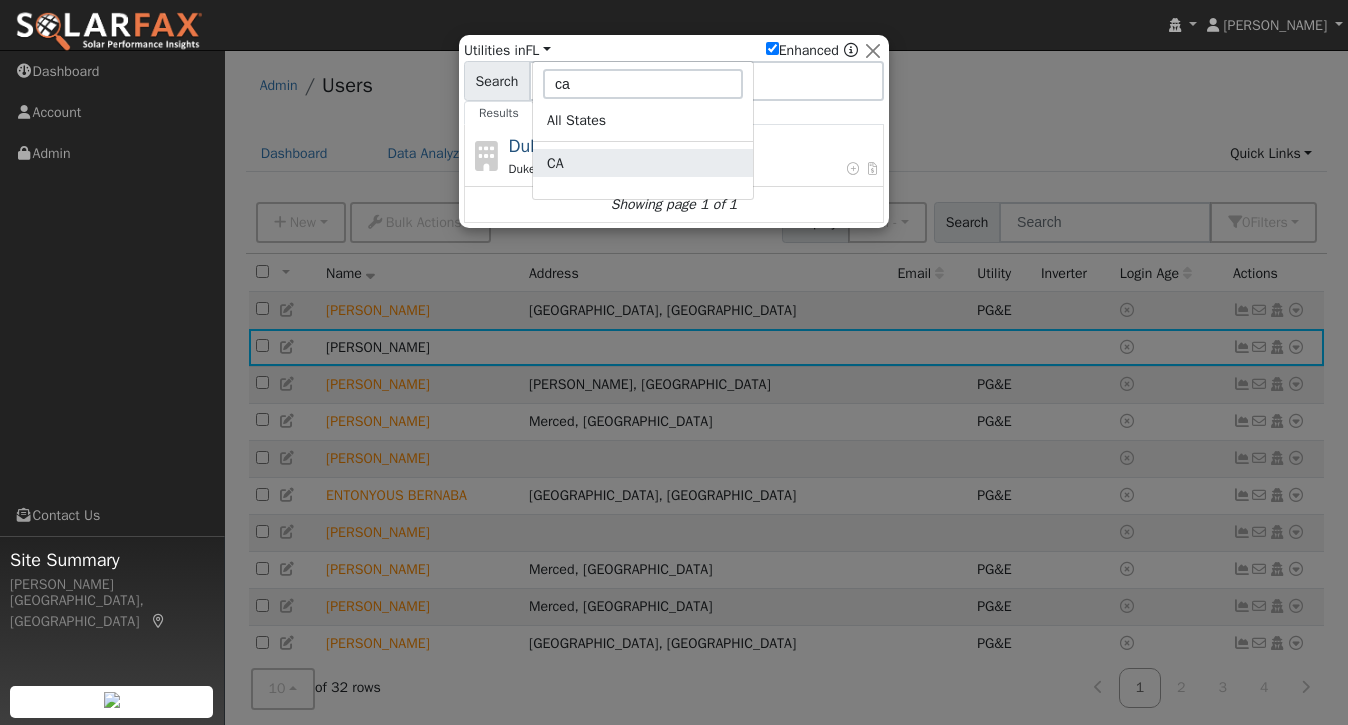 click on "CA" 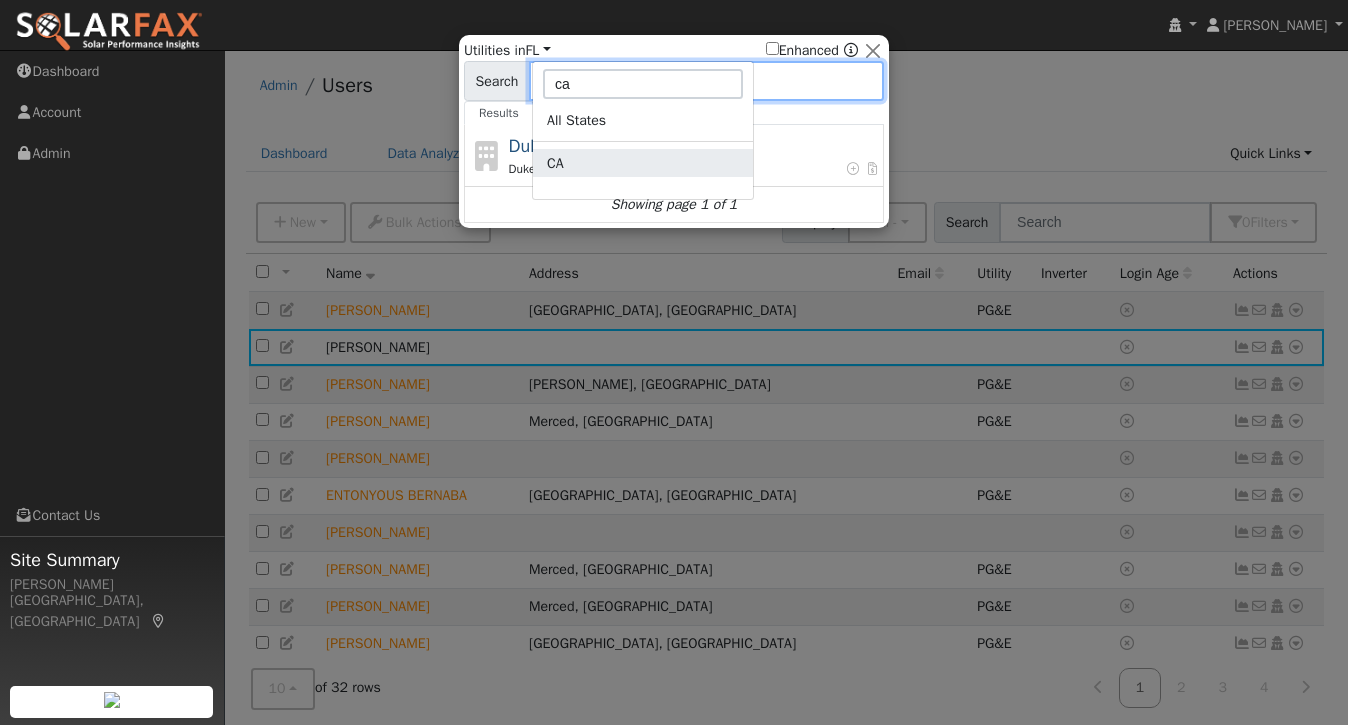 checkbox on "false" 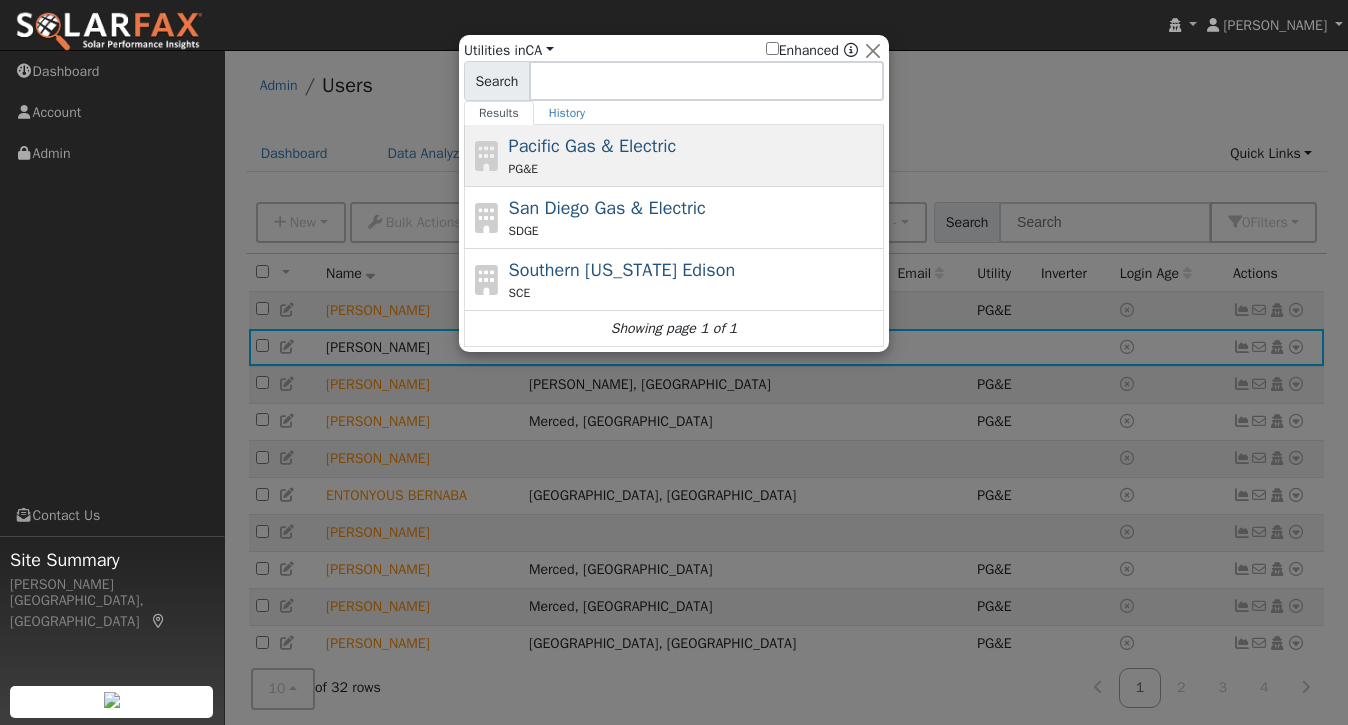 click on "Pacific Gas & Electric PG&E" at bounding box center [694, 155] 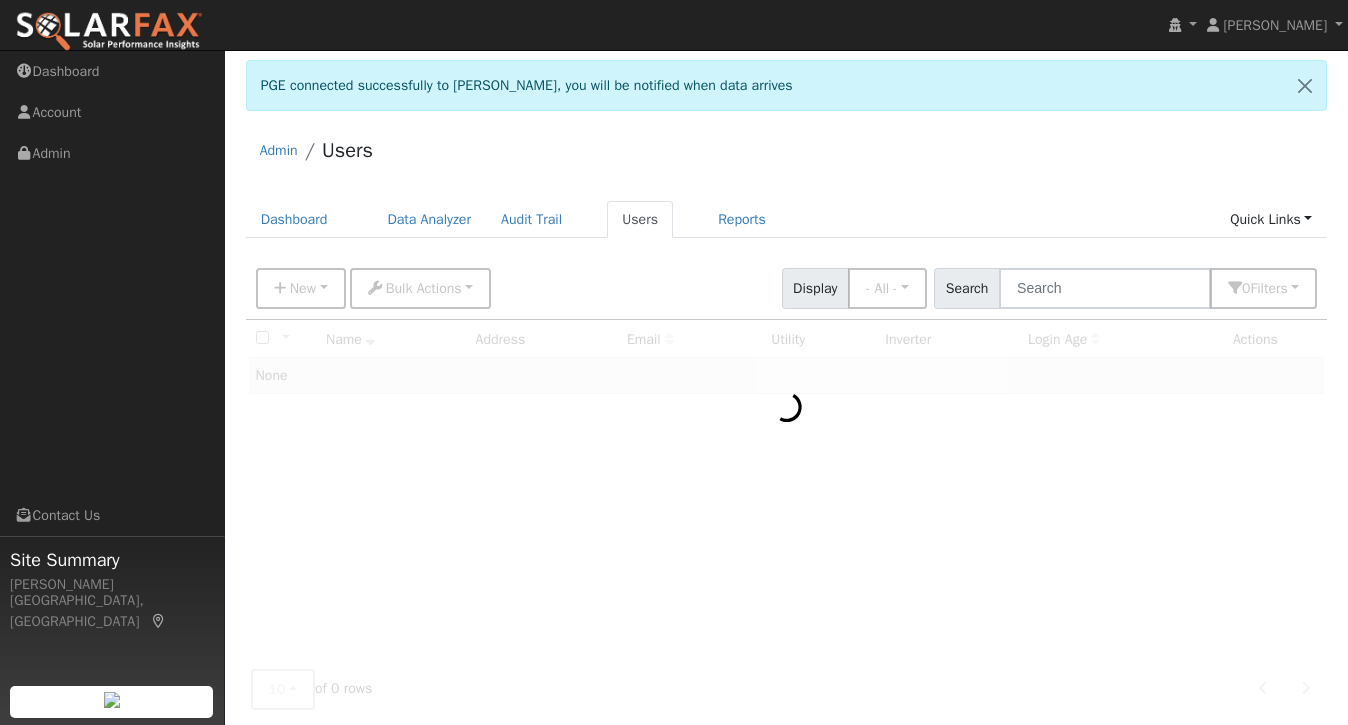 scroll, scrollTop: 0, scrollLeft: 0, axis: both 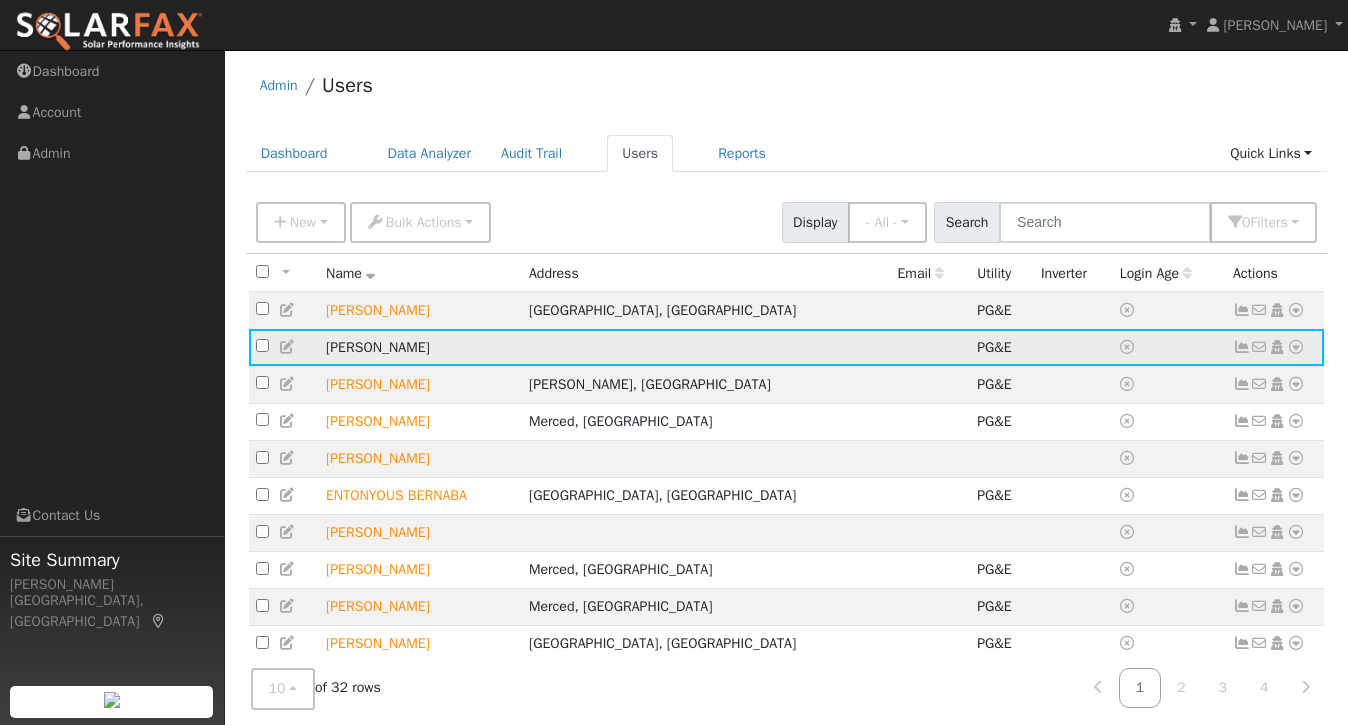 click at bounding box center [1242, 347] 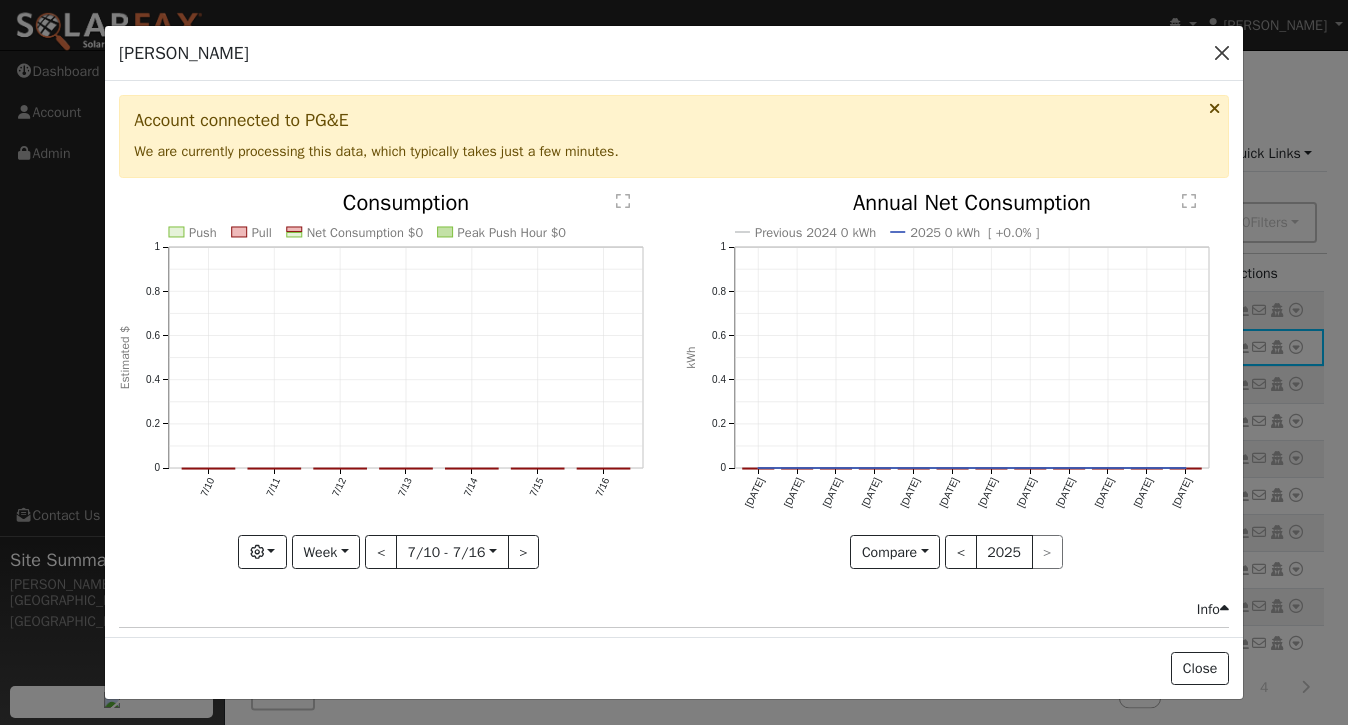 click at bounding box center (1222, 53) 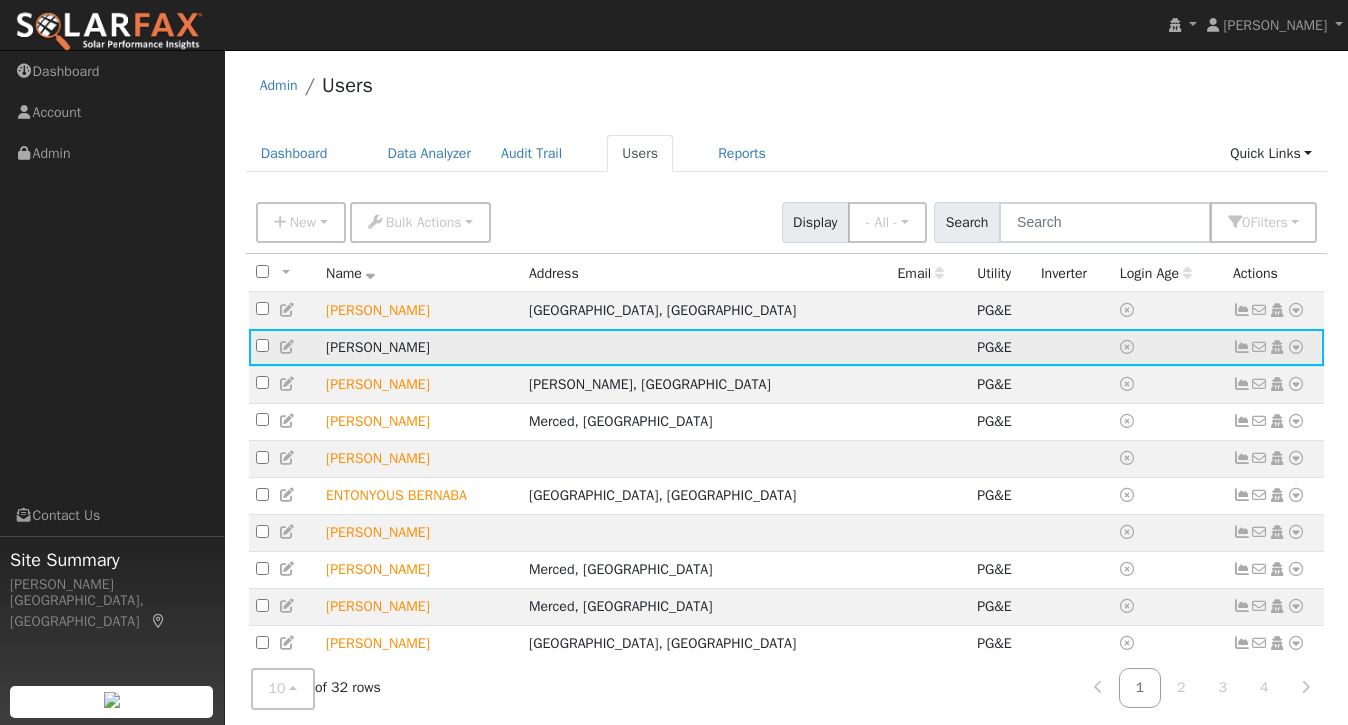 click at bounding box center (1242, 347) 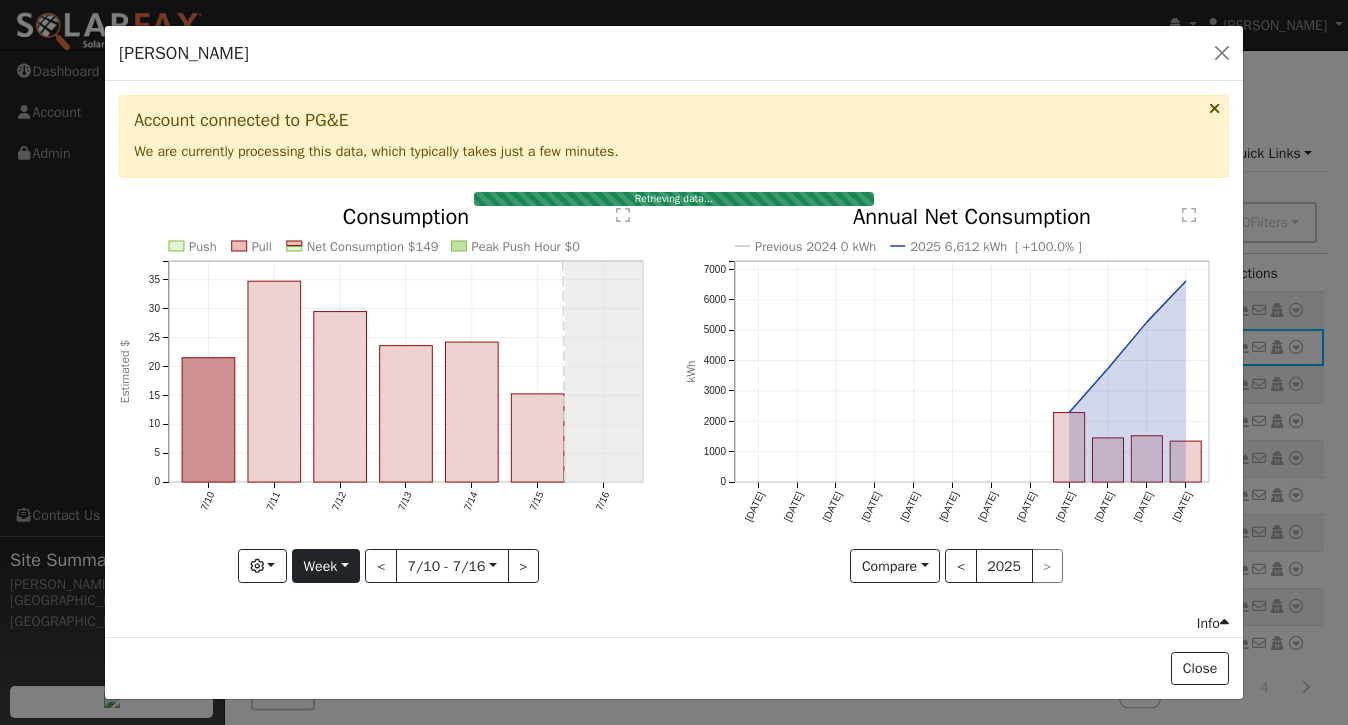 click on "Week" at bounding box center (326, 566) 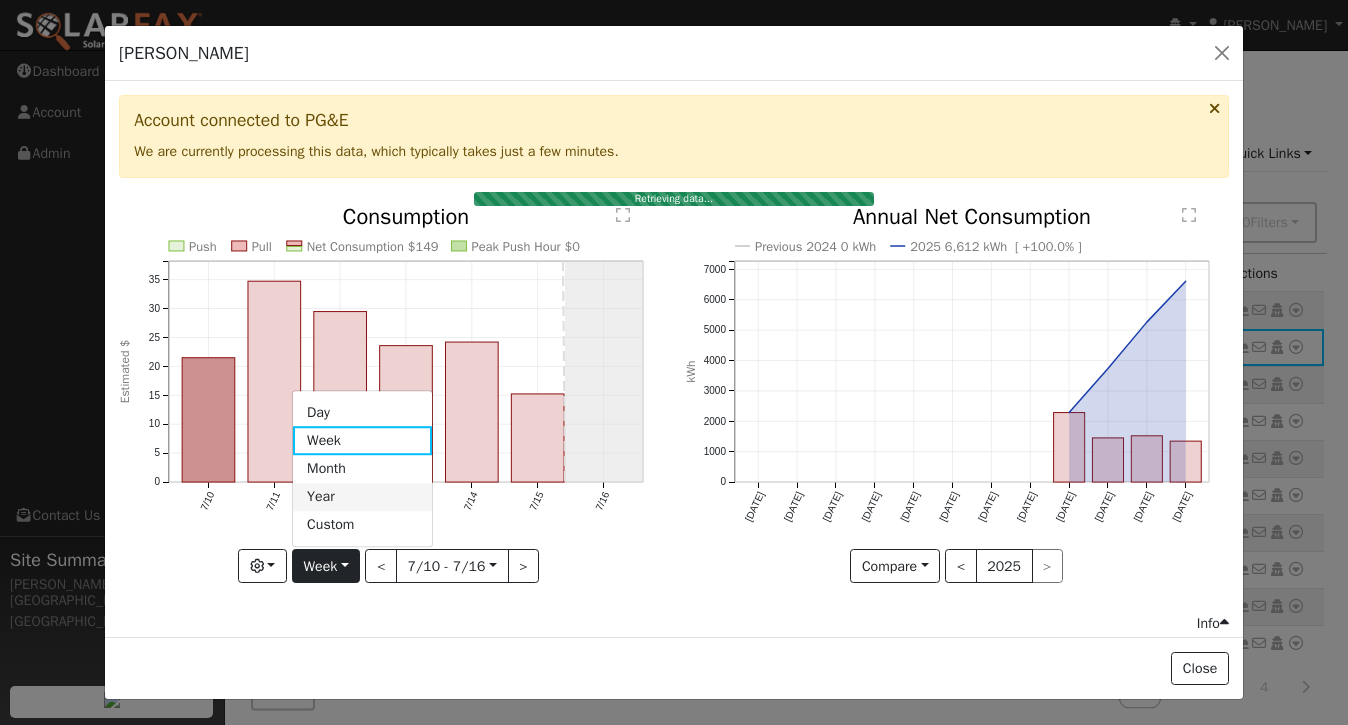 click on "Year" at bounding box center (362, 497) 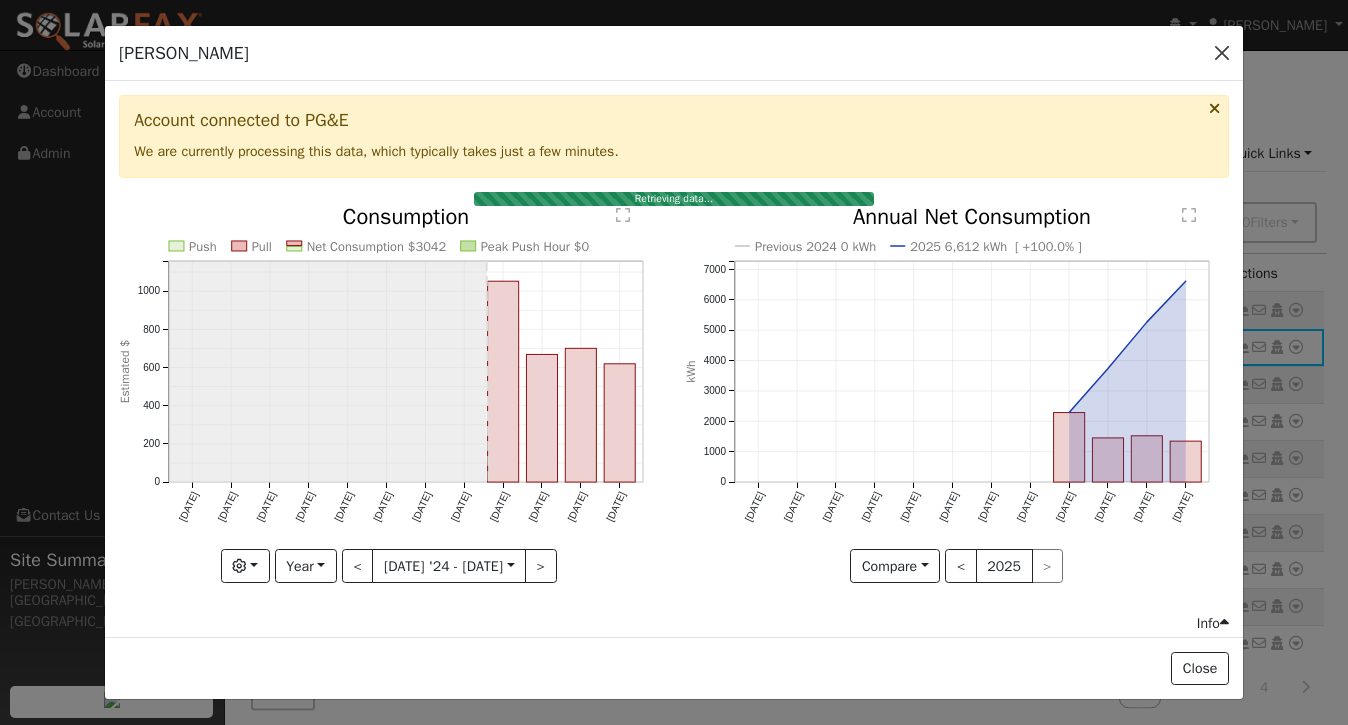 click at bounding box center (1222, 53) 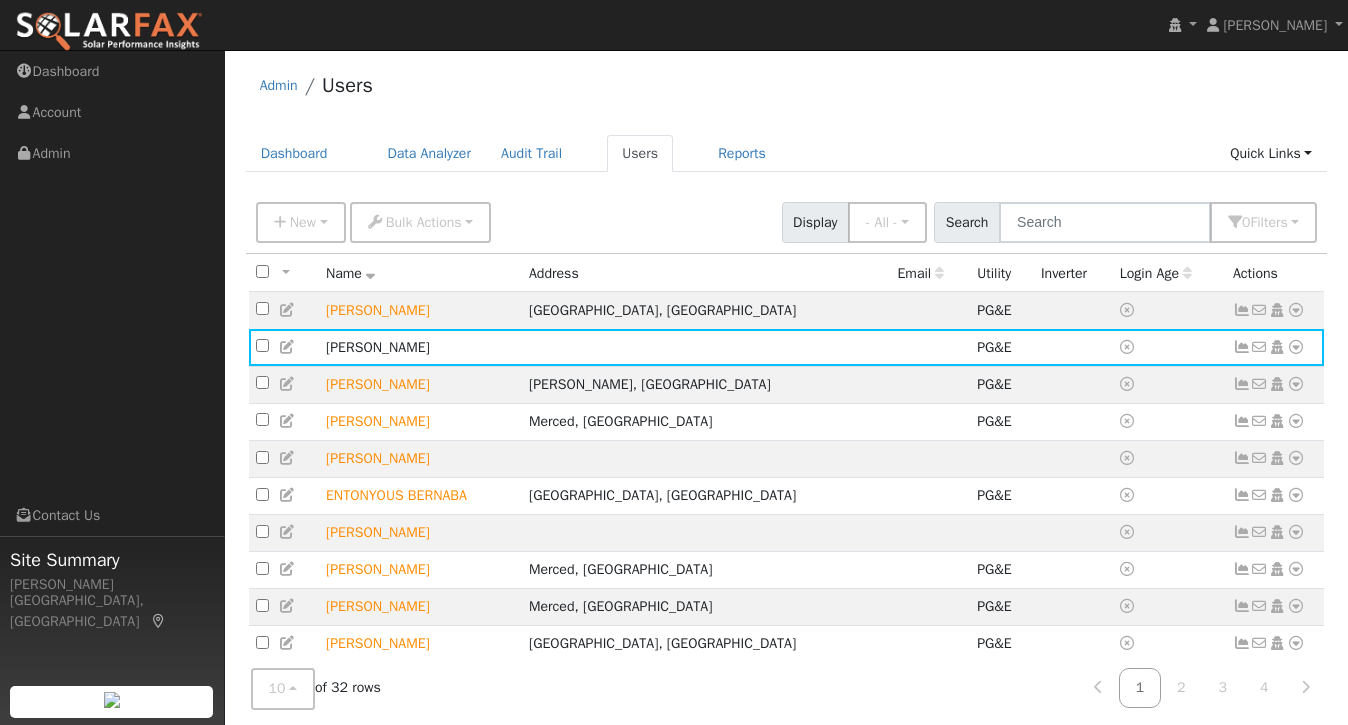 click on "Admin
Users" at bounding box center (787, 90) 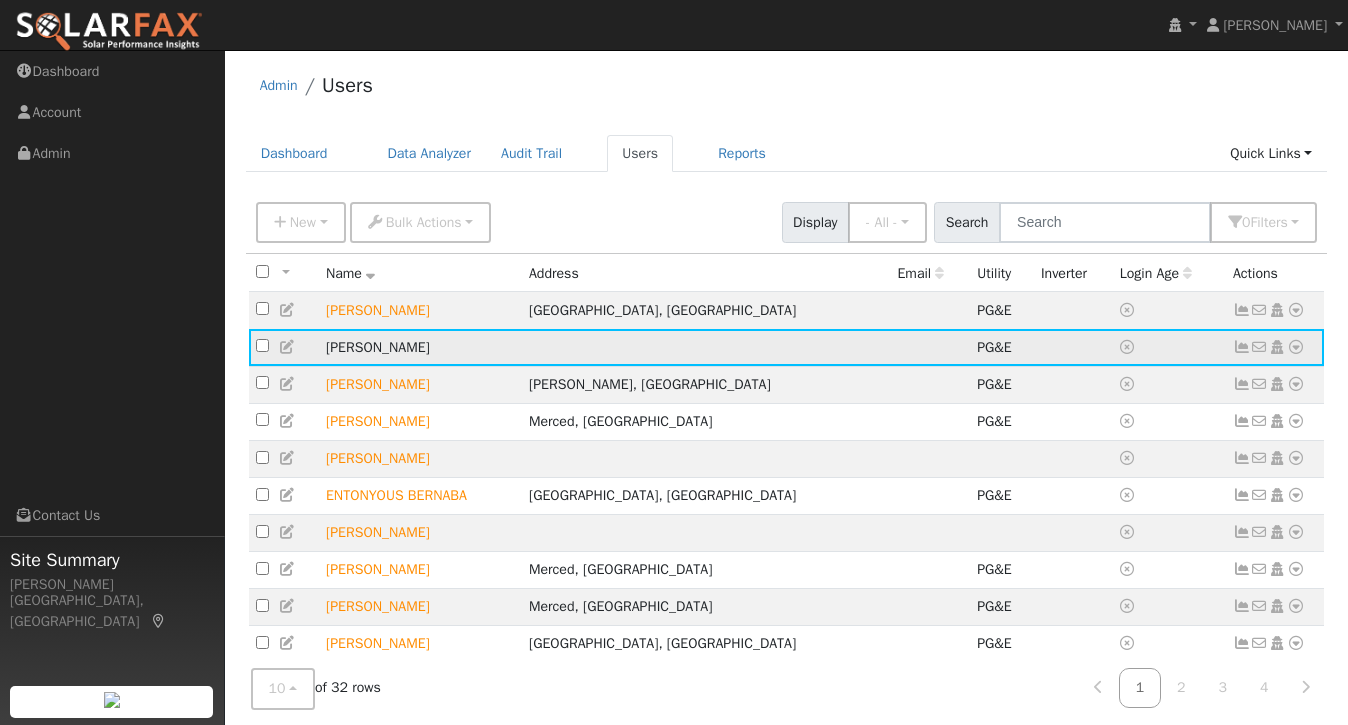 click at bounding box center [1242, 347] 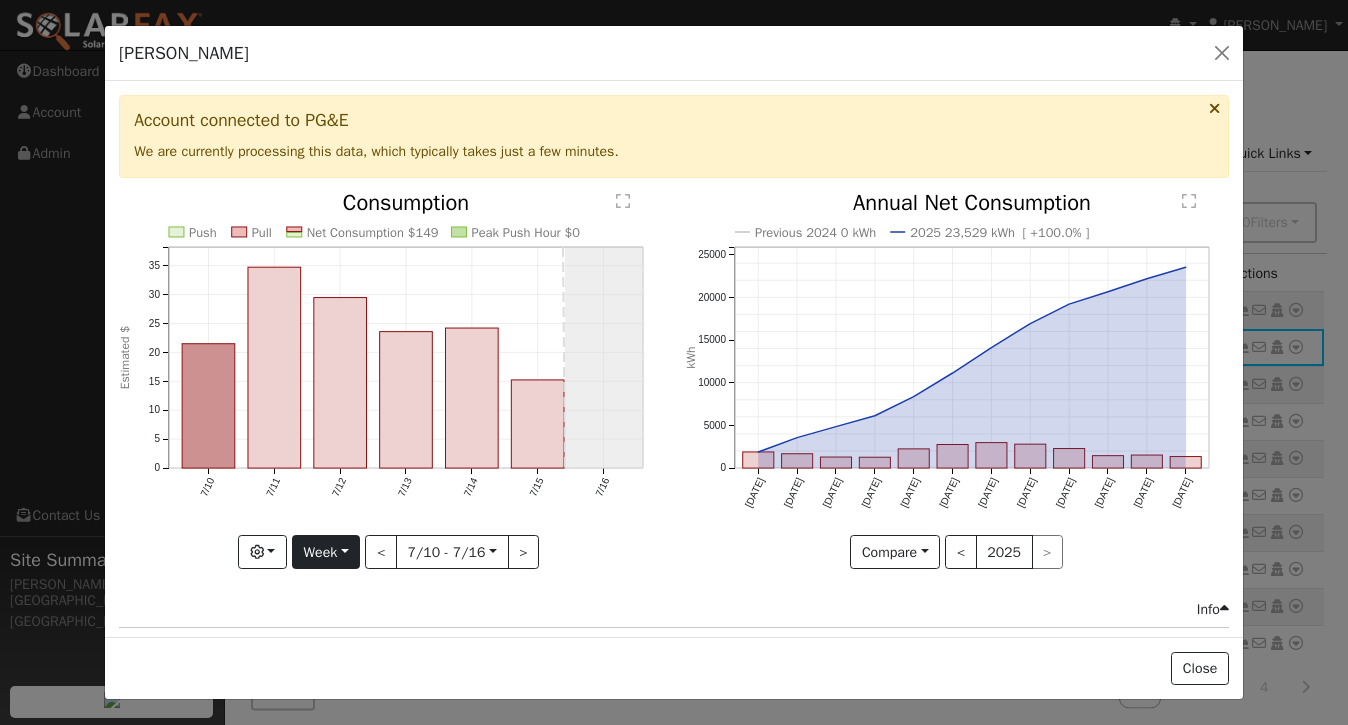 click on "Week" at bounding box center [326, 552] 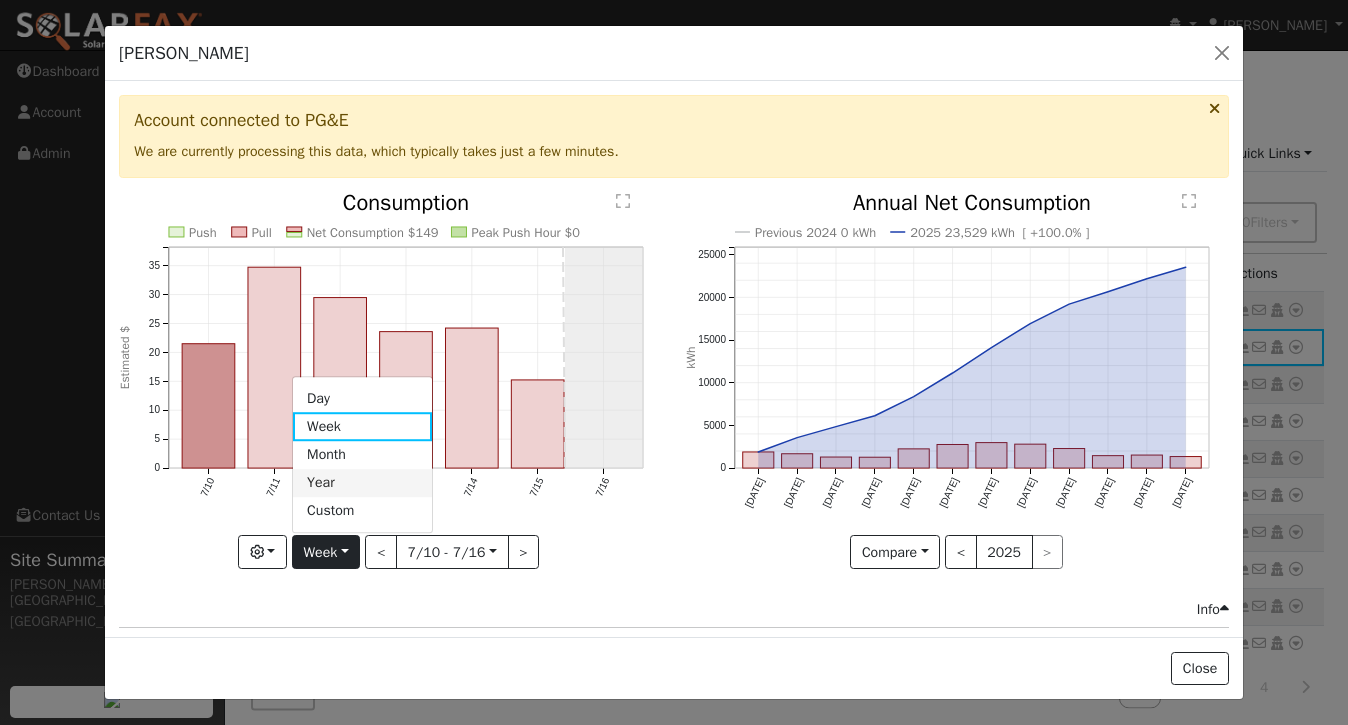 click on "Year" at bounding box center (362, 483) 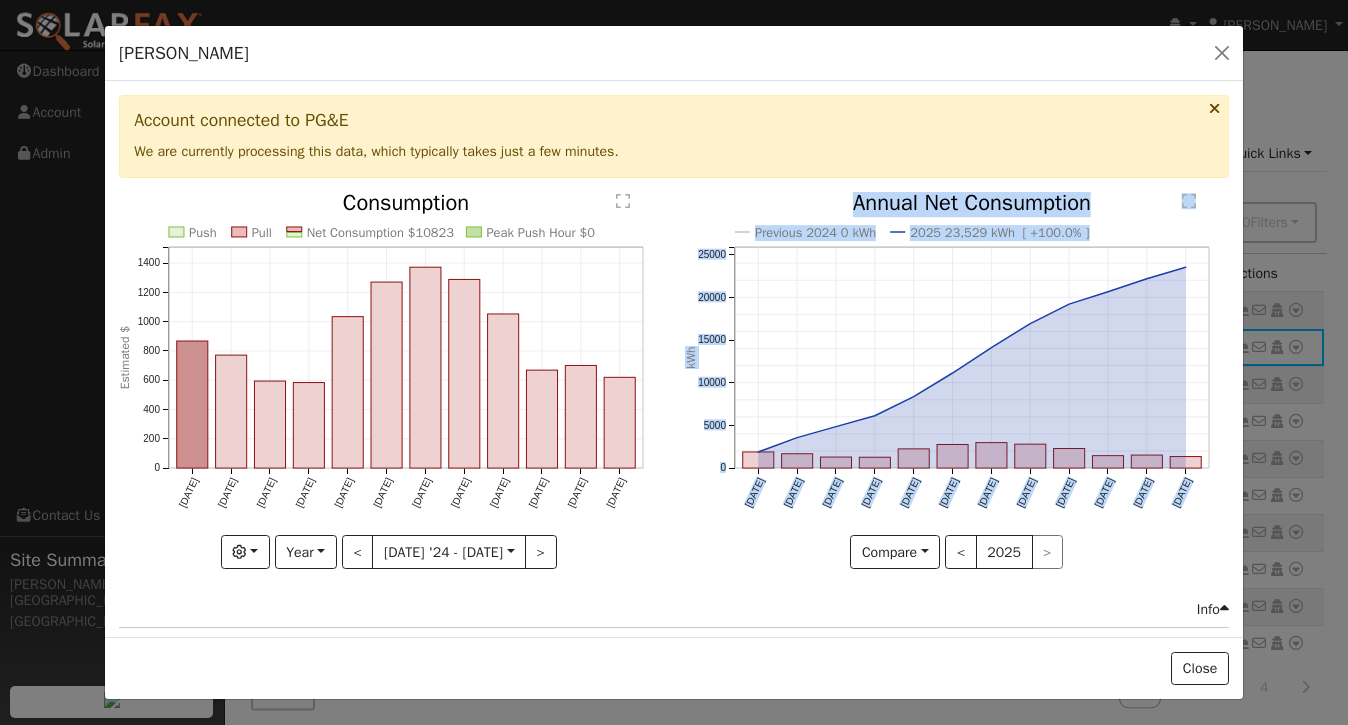 drag, startPoint x: 1102, startPoint y: 226, endPoint x: 757, endPoint y: 231, distance: 345.03622 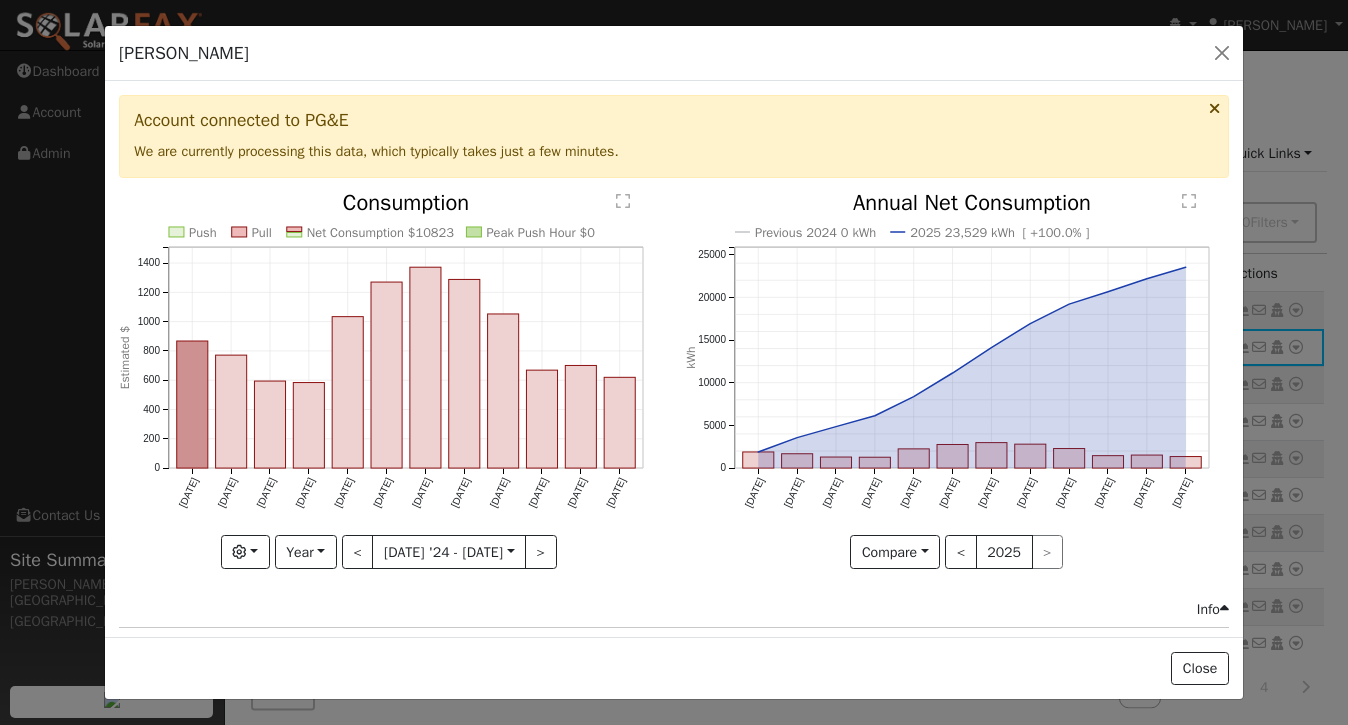 click on "Account connected to PG&E  We are currently processing this data, which typically takes just a few minutes." at bounding box center [674, 143] 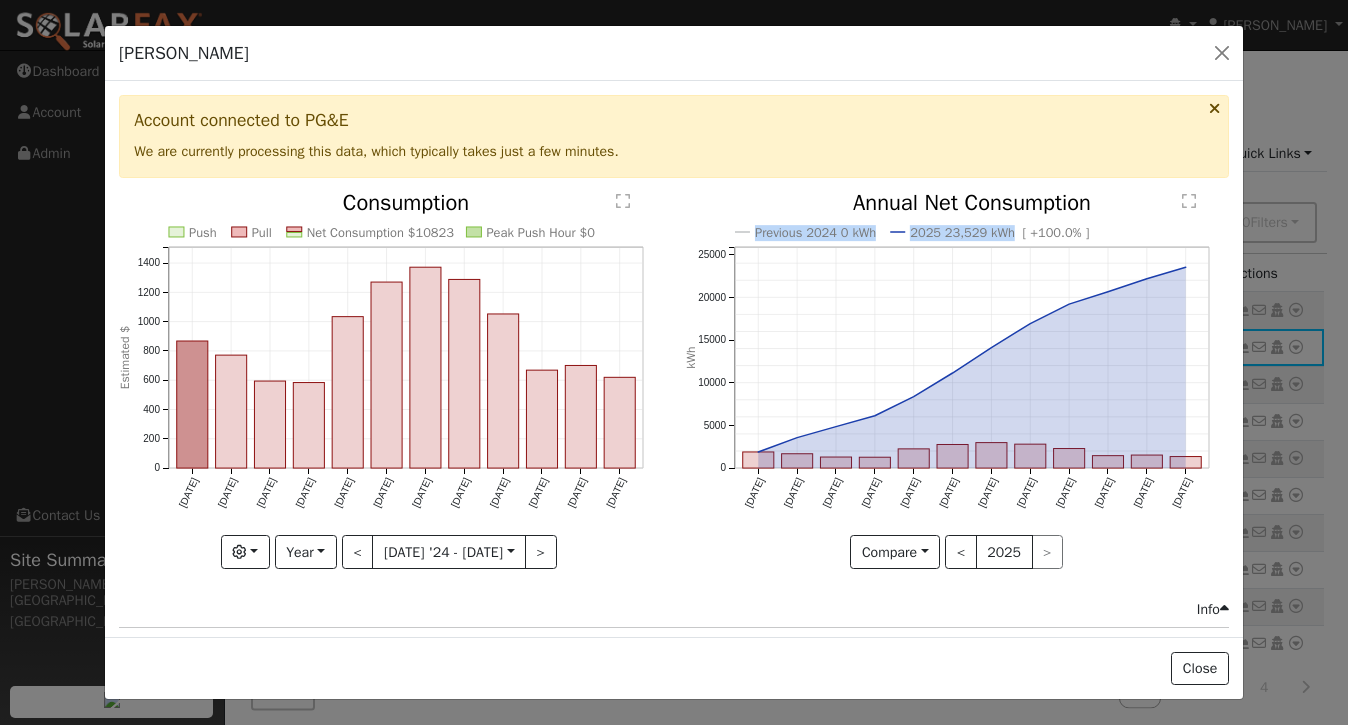 drag, startPoint x: 750, startPoint y: 234, endPoint x: 1011, endPoint y: 234, distance: 261 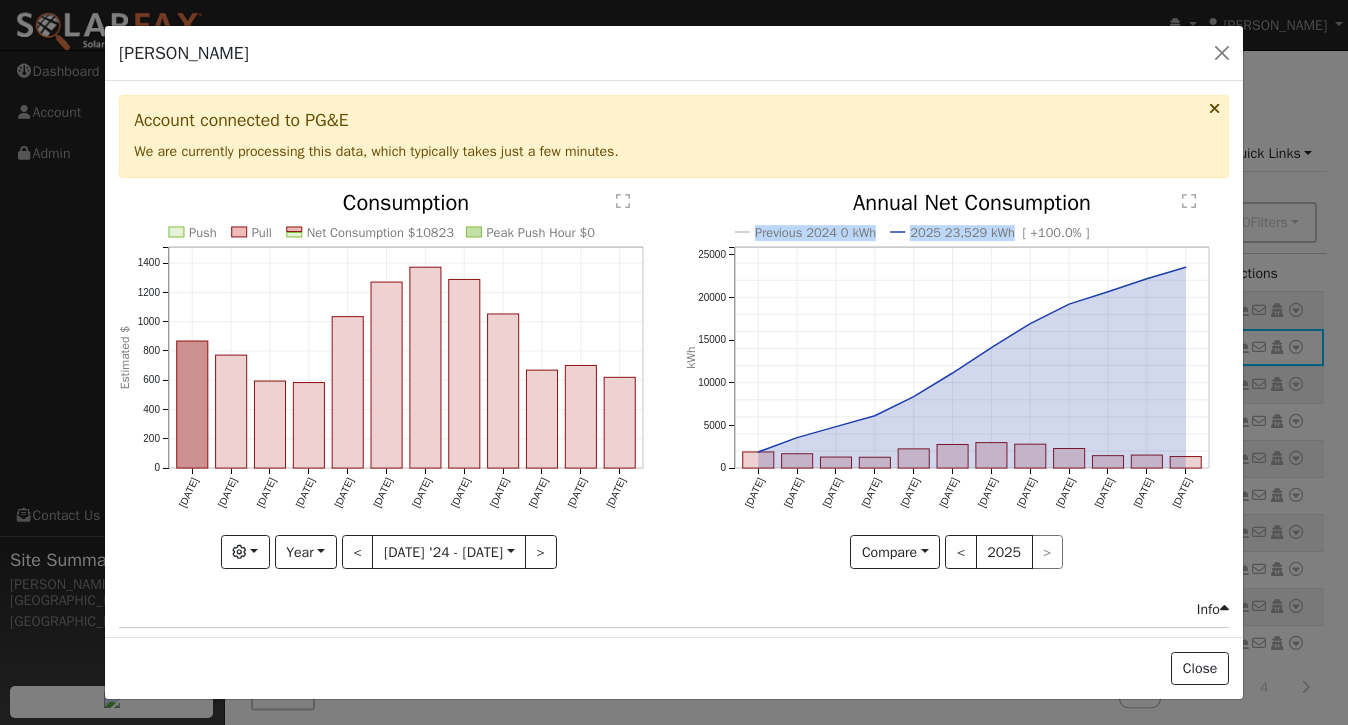 copy on "Previous 2024 0 kWh 2025 23,529 kWh" 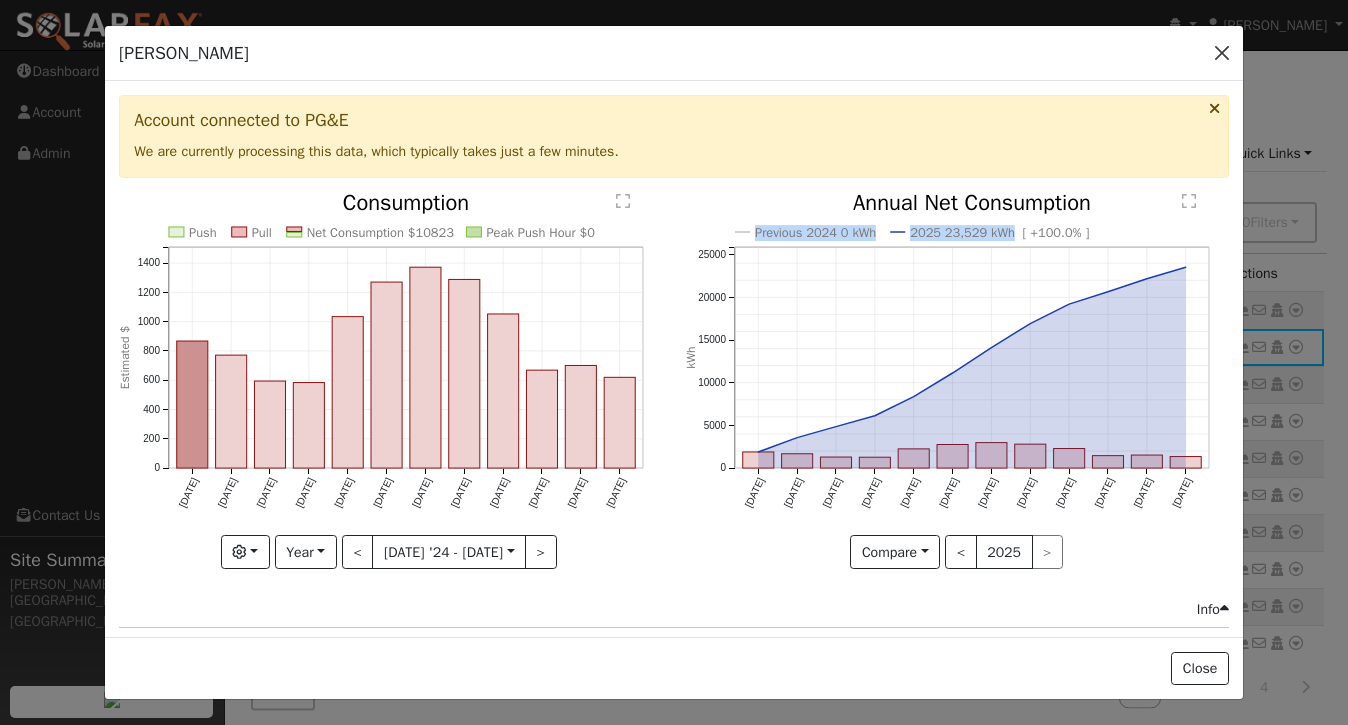 click at bounding box center (1222, 53) 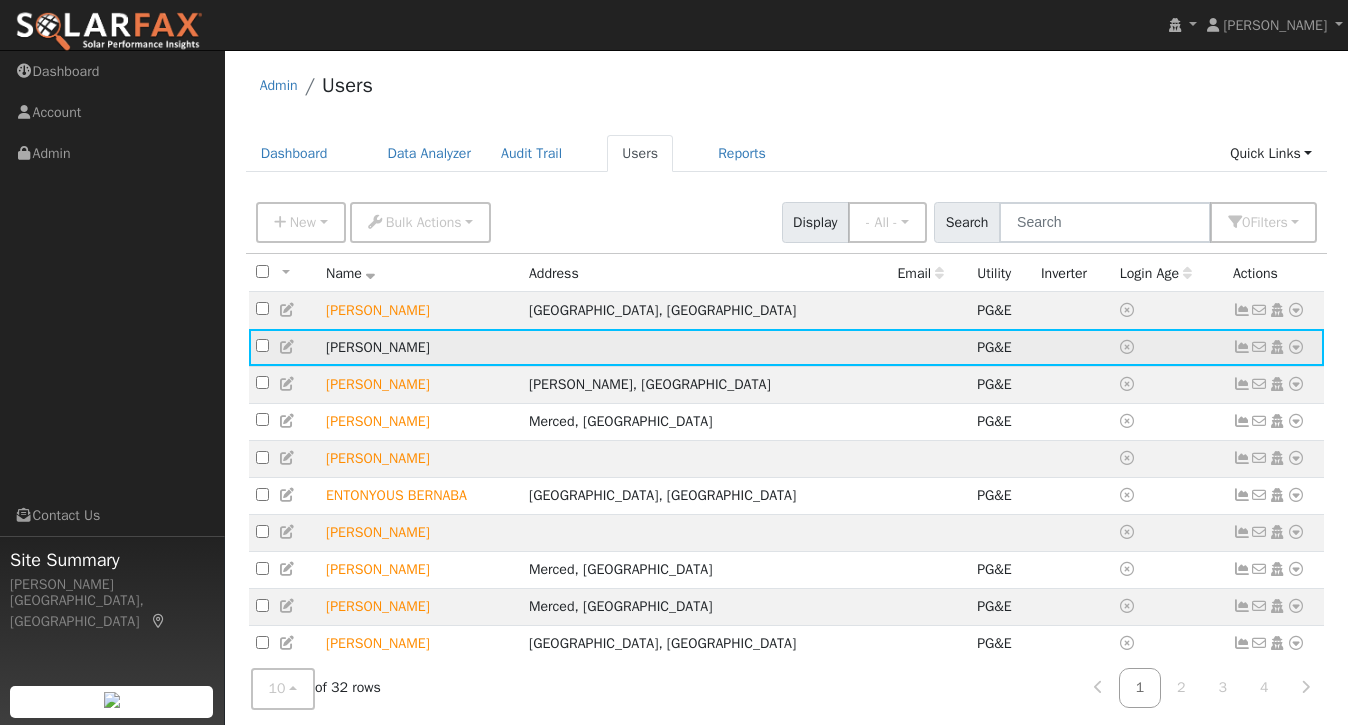 click at bounding box center [1242, 347] 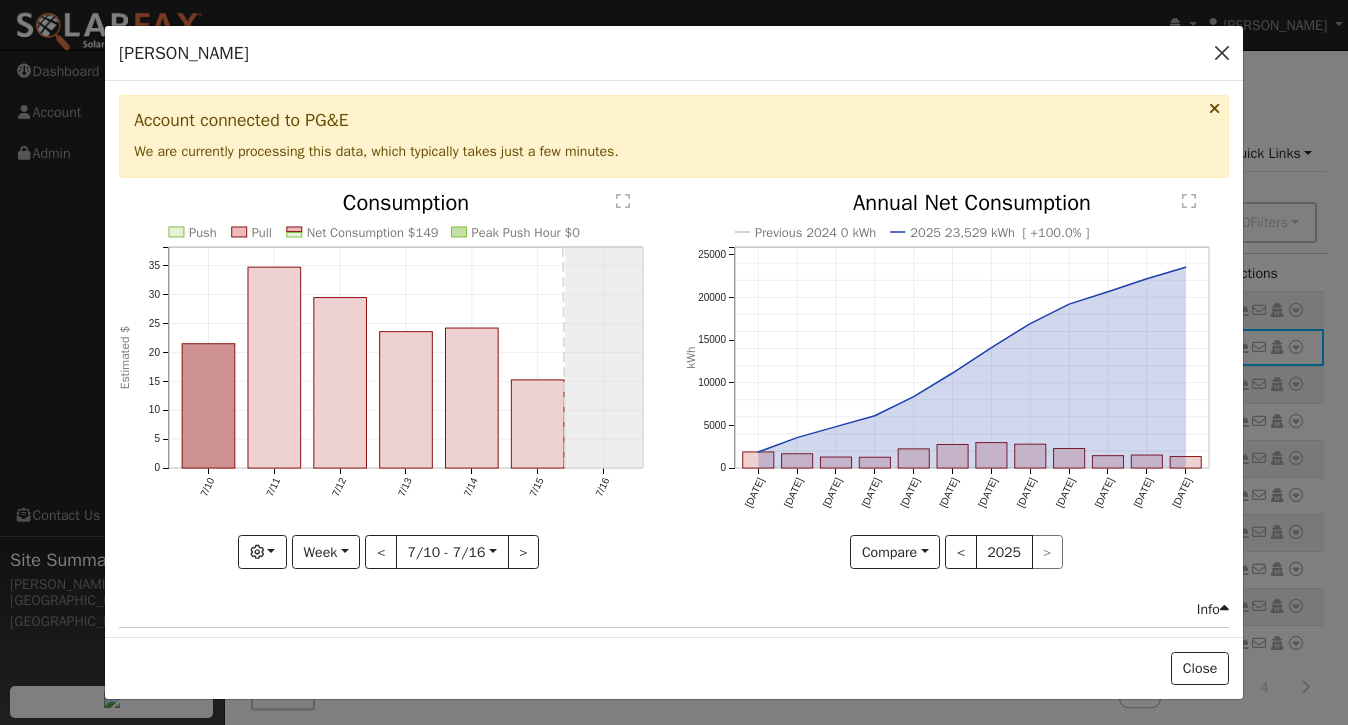 click at bounding box center [1222, 53] 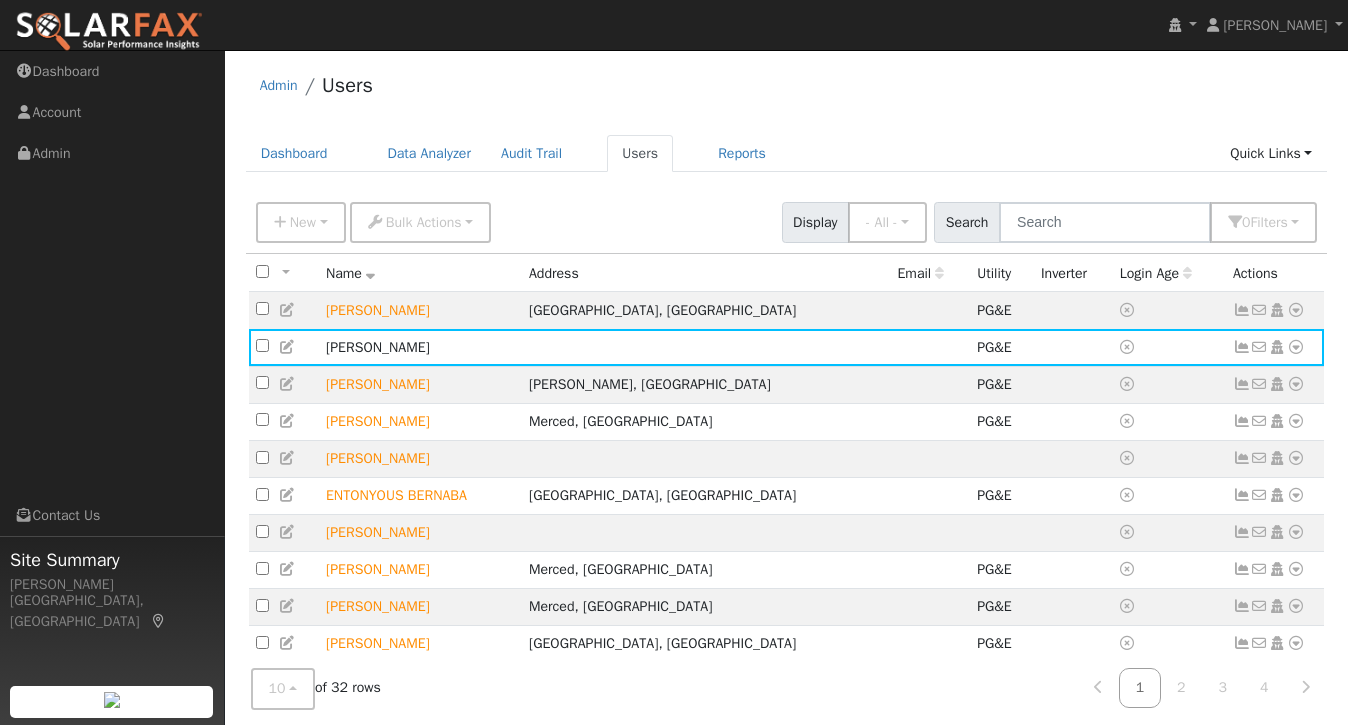 click on "Admin
Users" at bounding box center [787, 90] 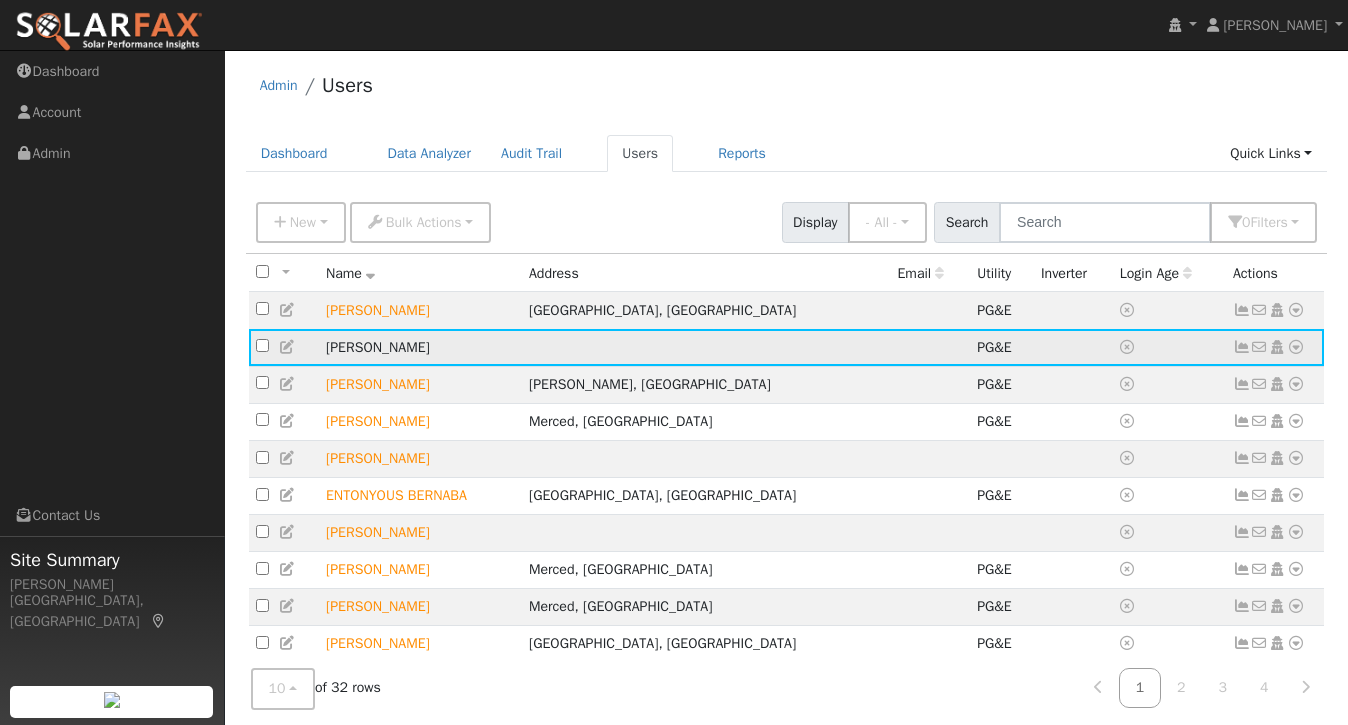 click at bounding box center (1242, 347) 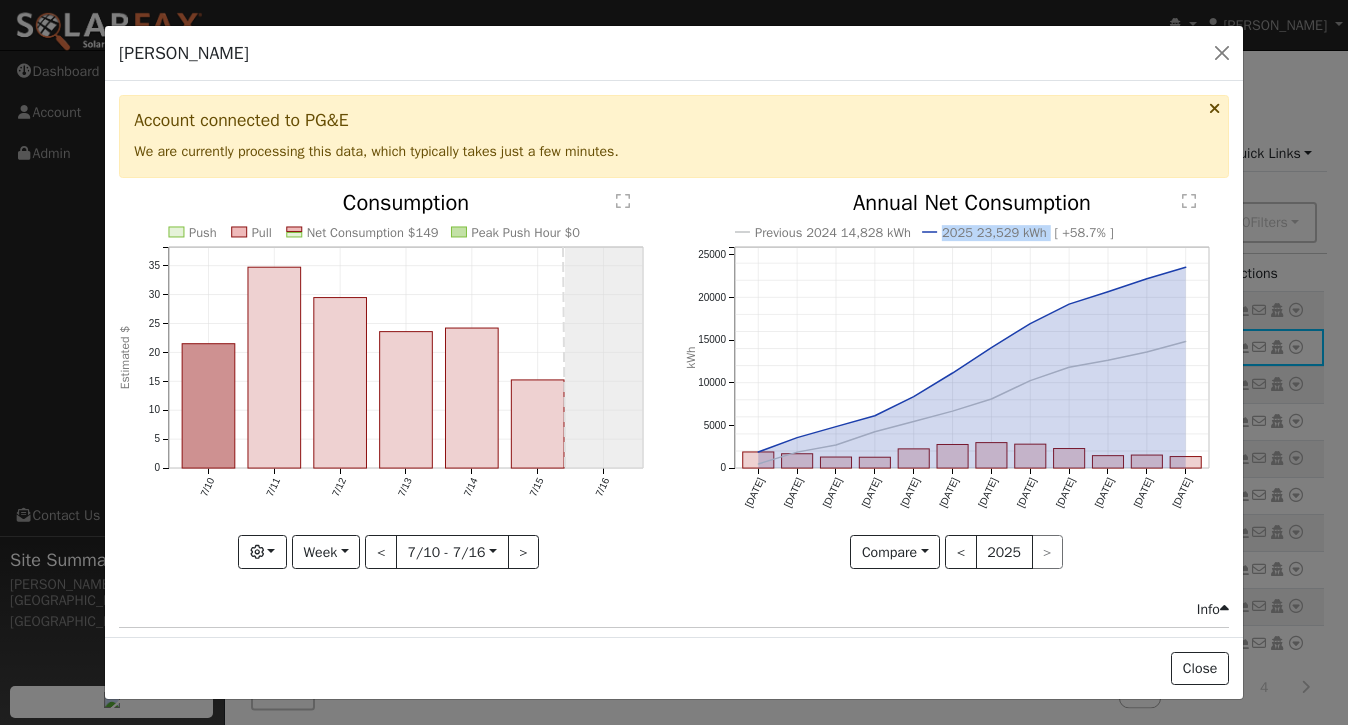 drag, startPoint x: 1047, startPoint y: 234, endPoint x: 946, endPoint y: 239, distance: 101.12369 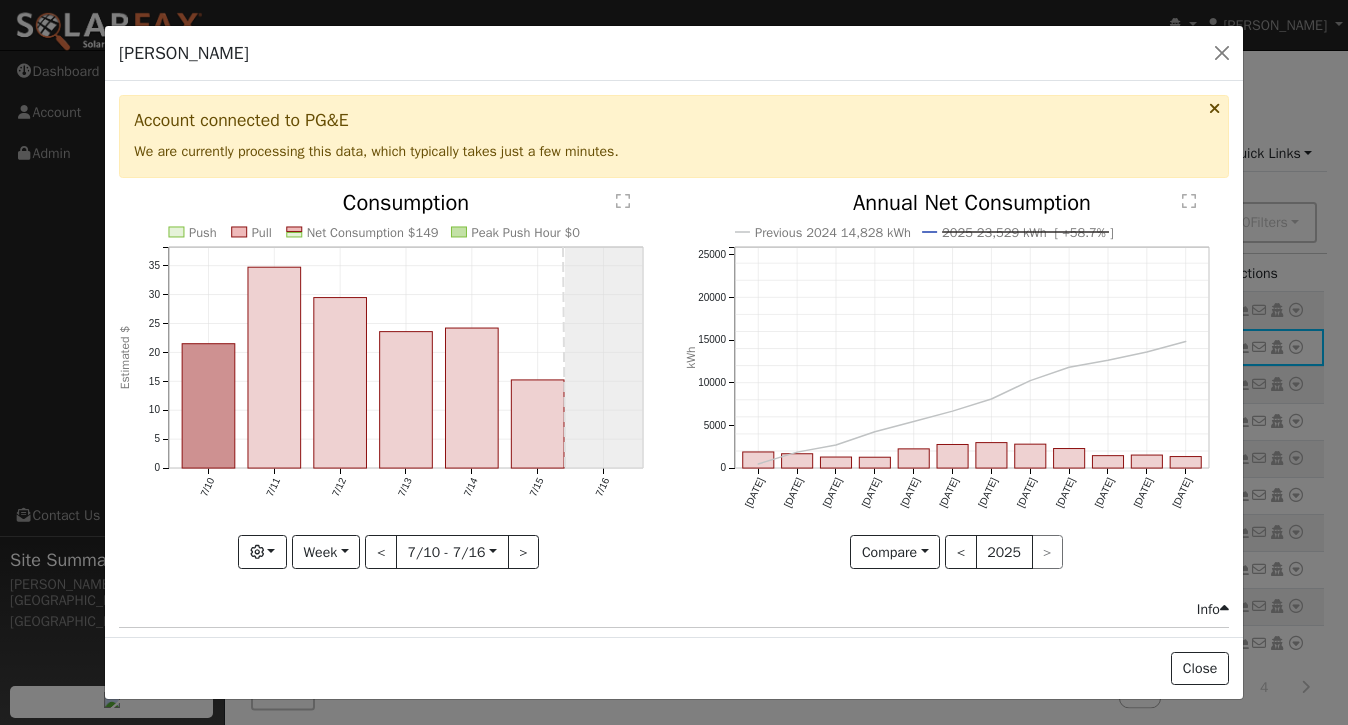 copy on "2025 23,529 kWh" 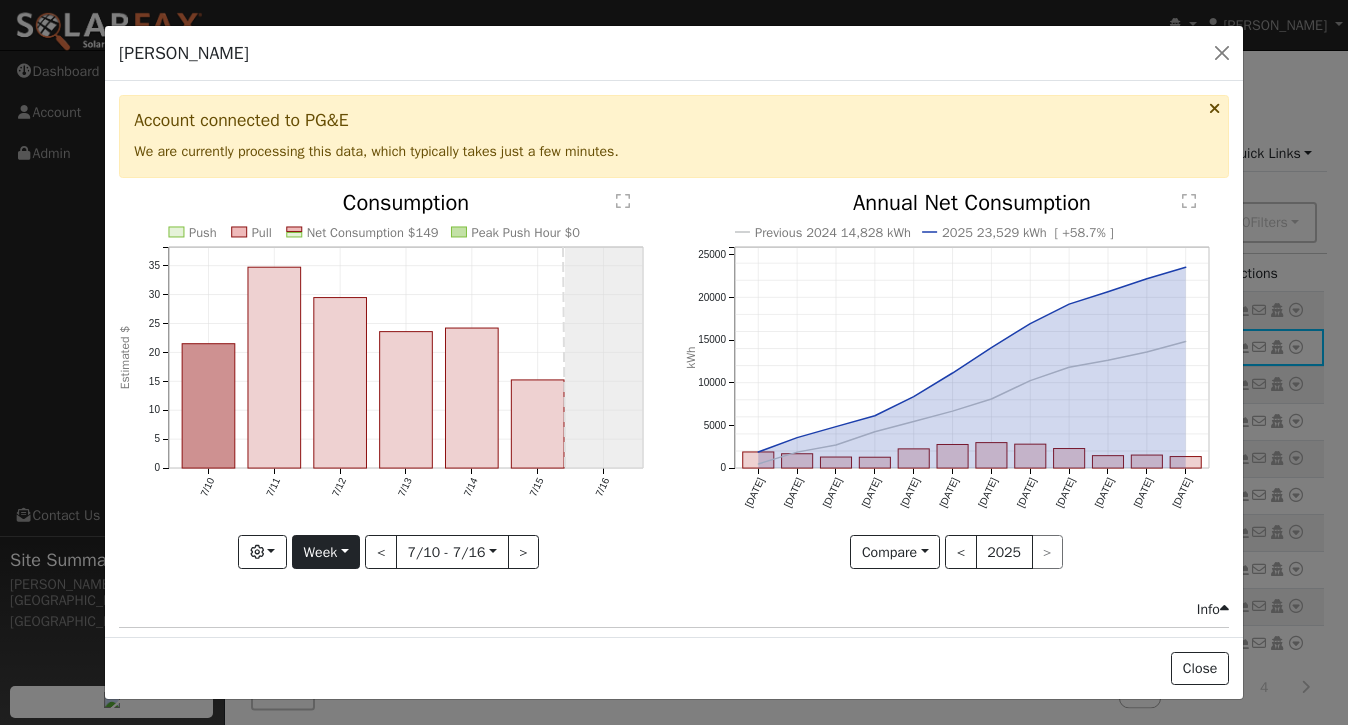click on "Week" at bounding box center [326, 552] 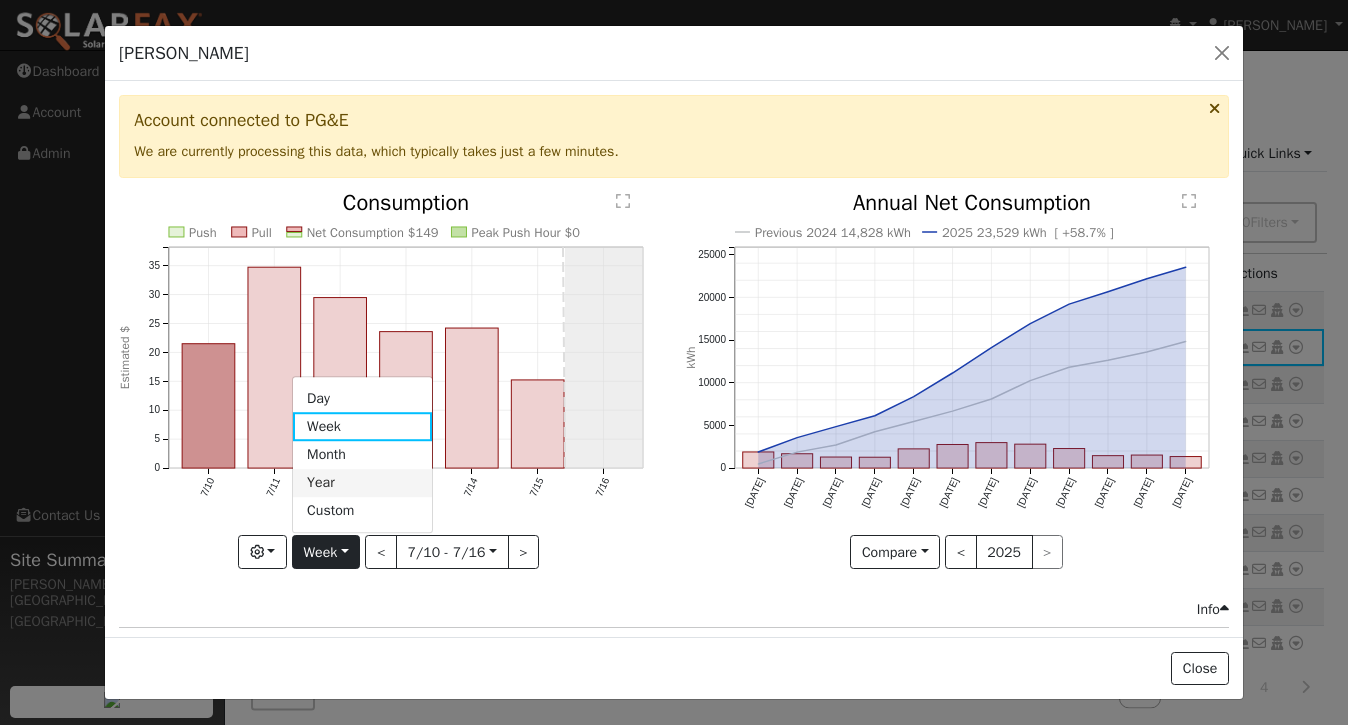 click on "Year" at bounding box center (362, 483) 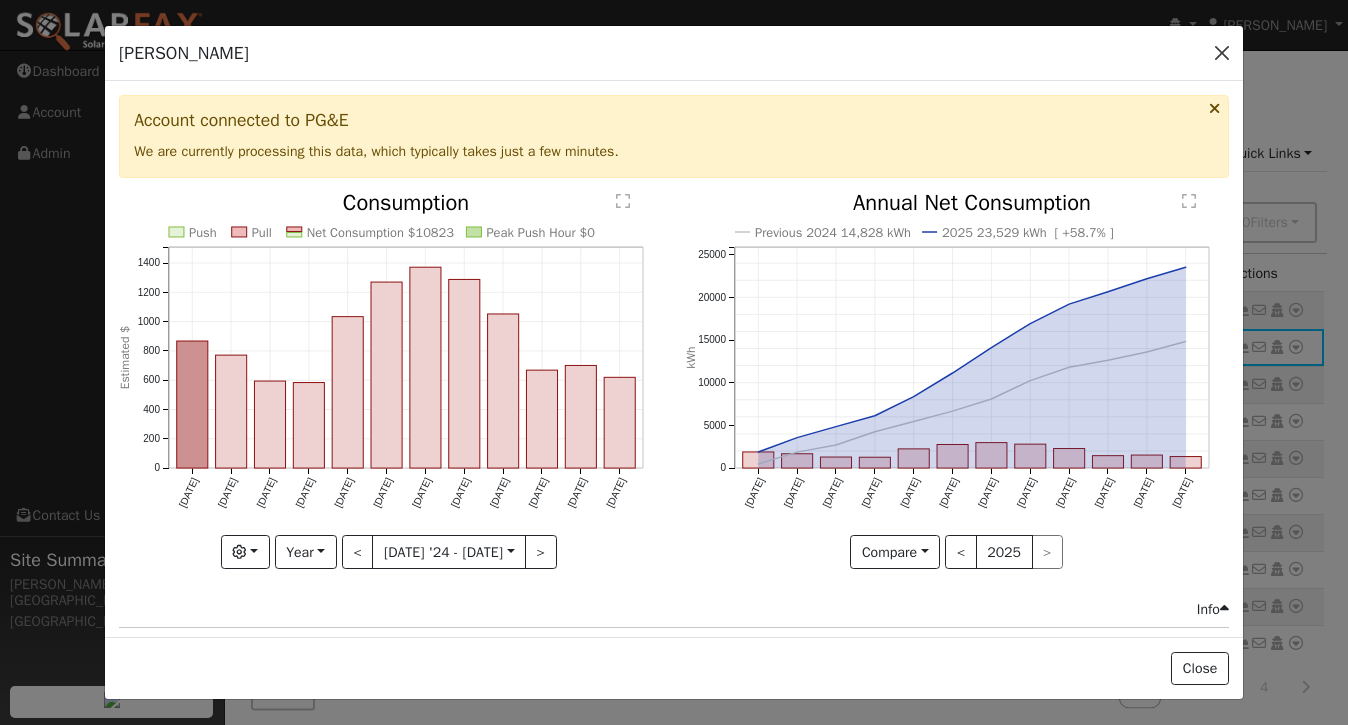 click at bounding box center (1222, 53) 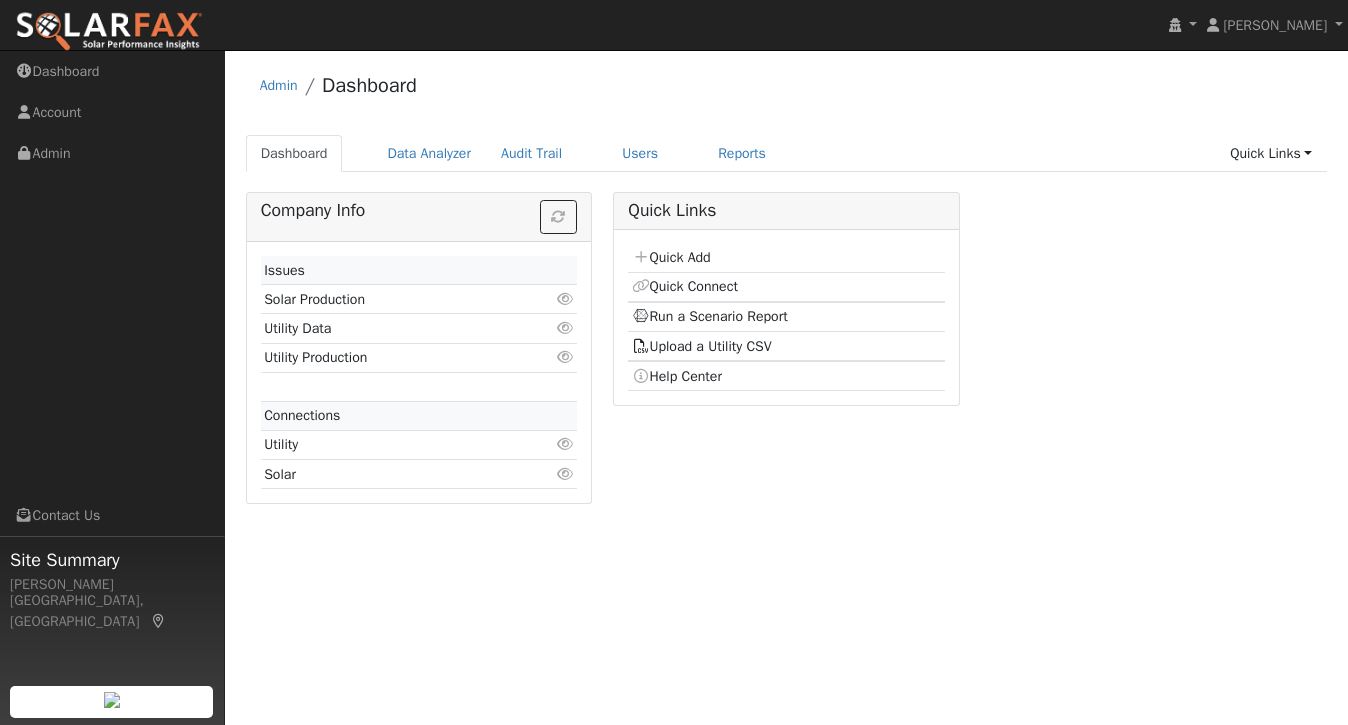 scroll, scrollTop: 0, scrollLeft: 0, axis: both 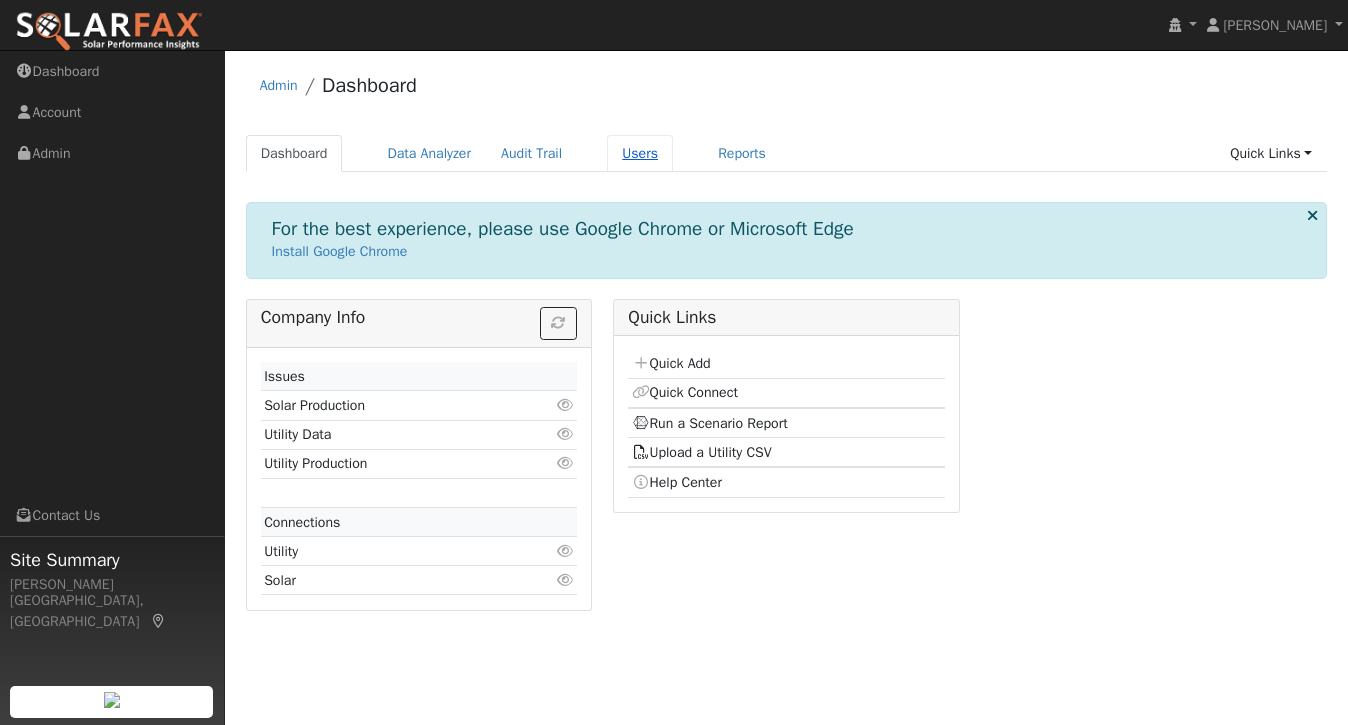 click on "Users" at bounding box center [640, 153] 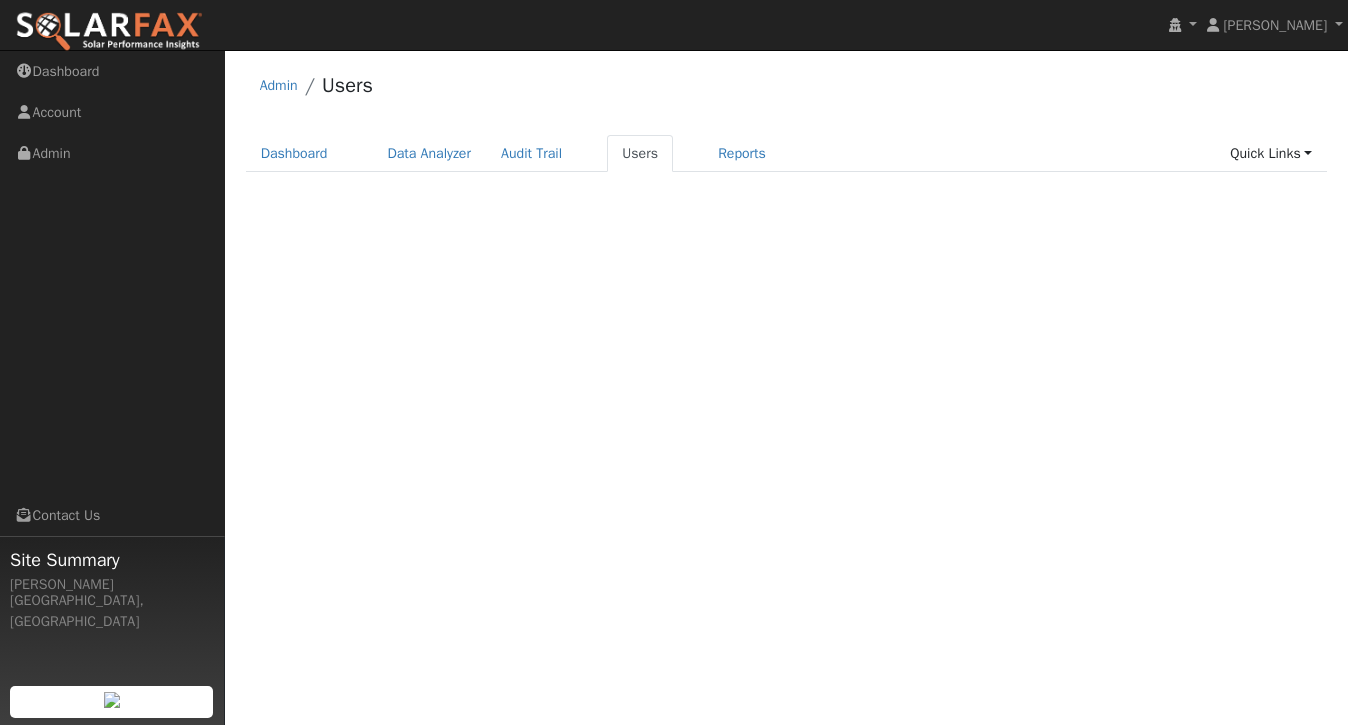 scroll, scrollTop: 0, scrollLeft: 0, axis: both 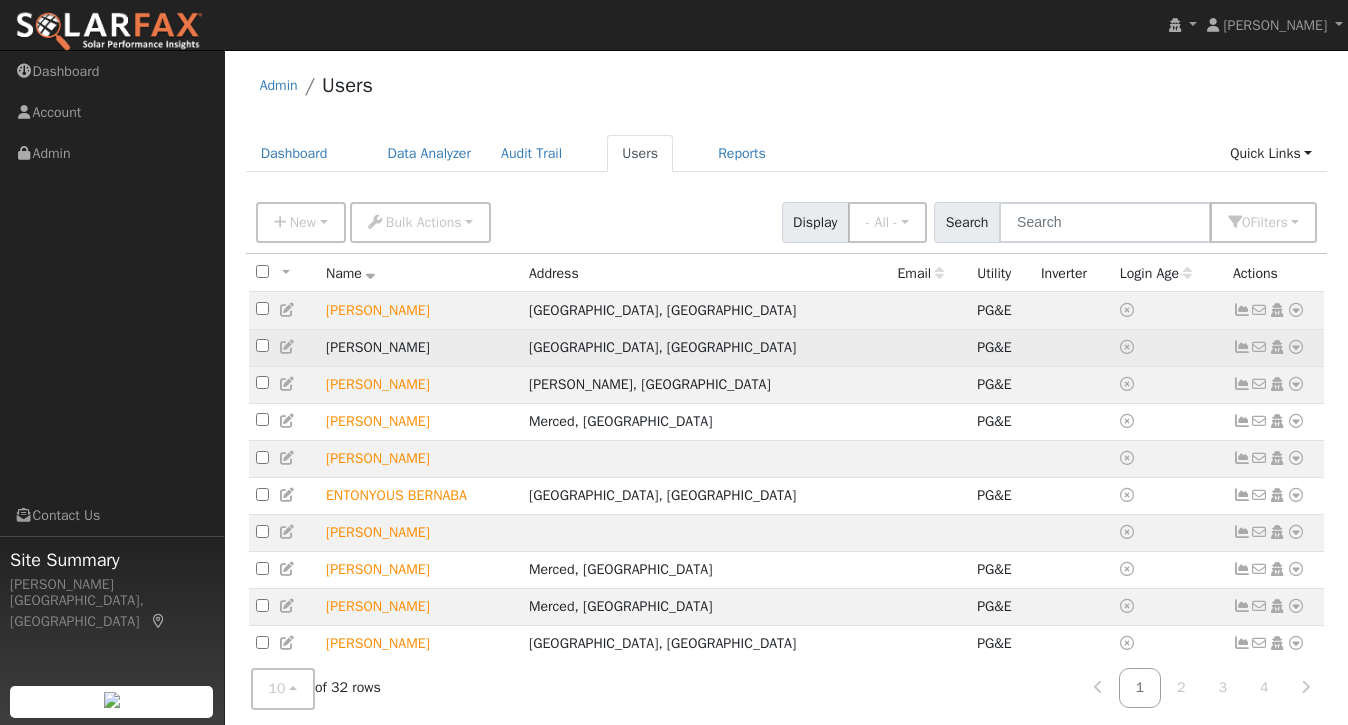 click at bounding box center [1242, 347] 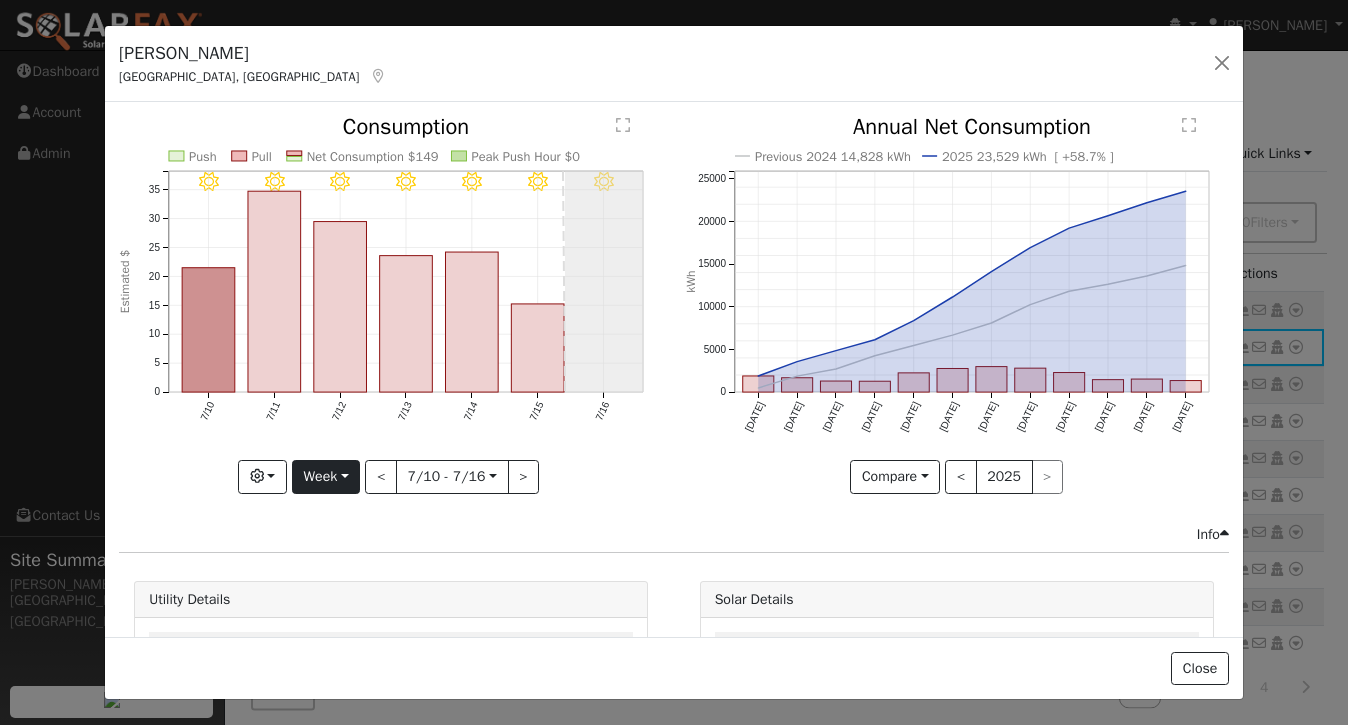 click on "Week" at bounding box center (326, 477) 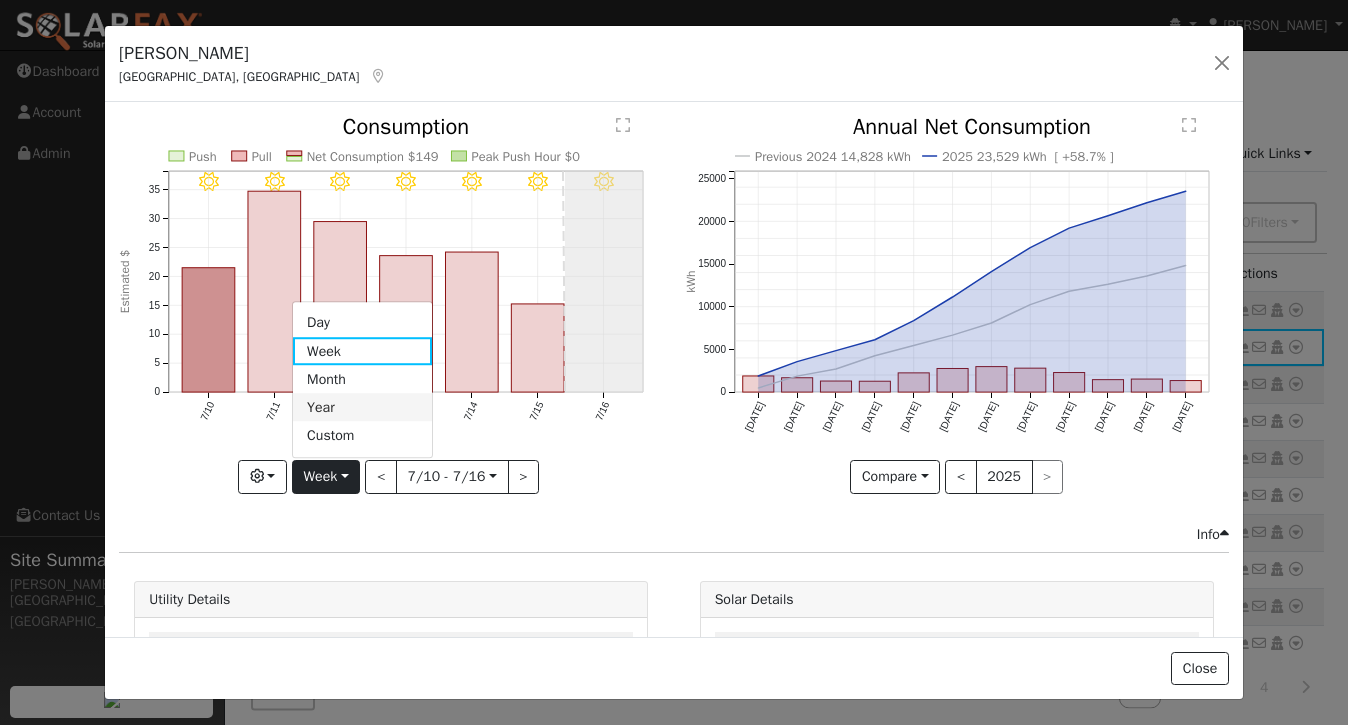 click on "Year" at bounding box center [362, 408] 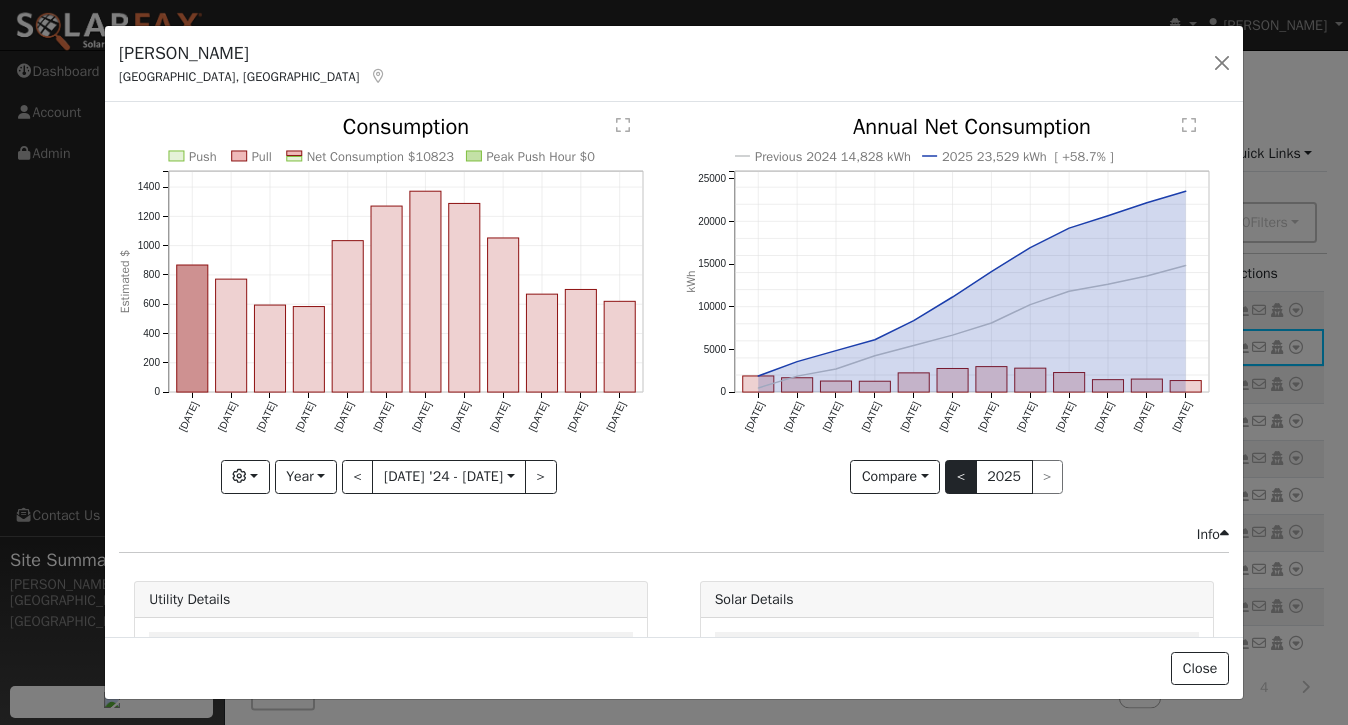 click on "<" at bounding box center (961, 477) 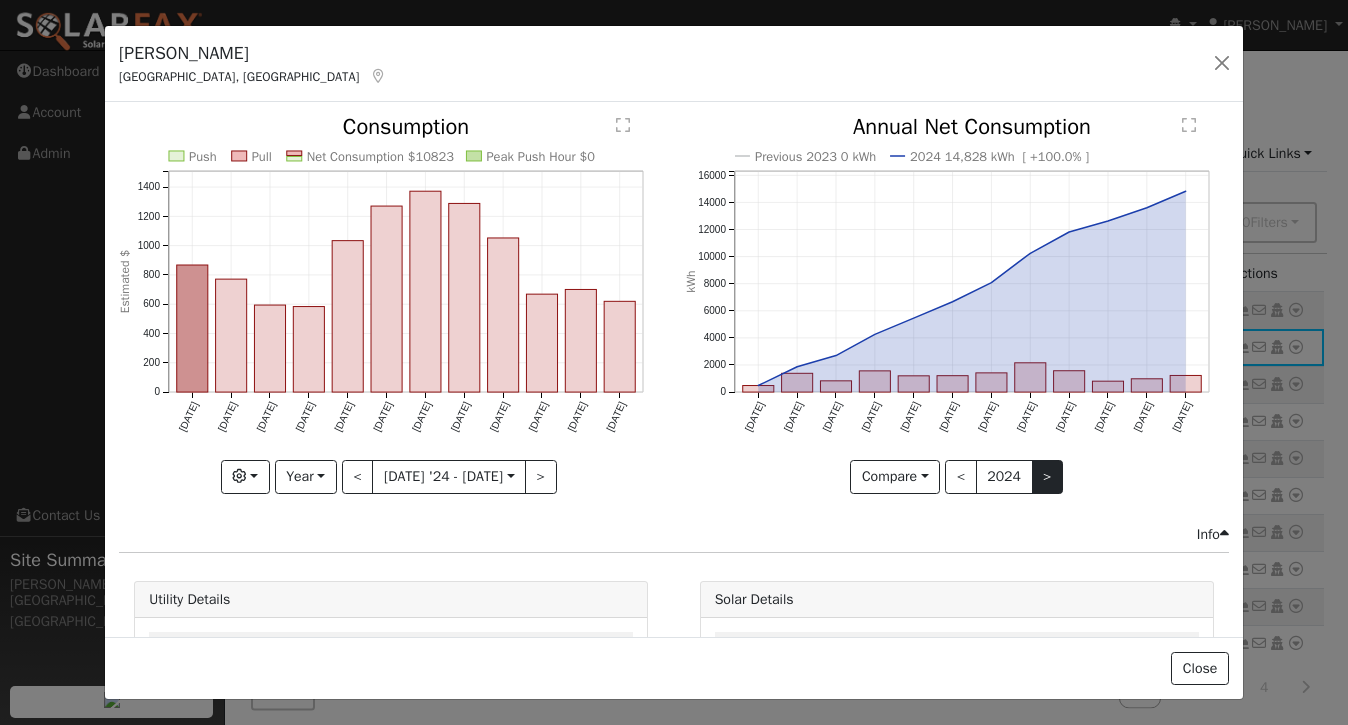 click on ">" at bounding box center (1048, 477) 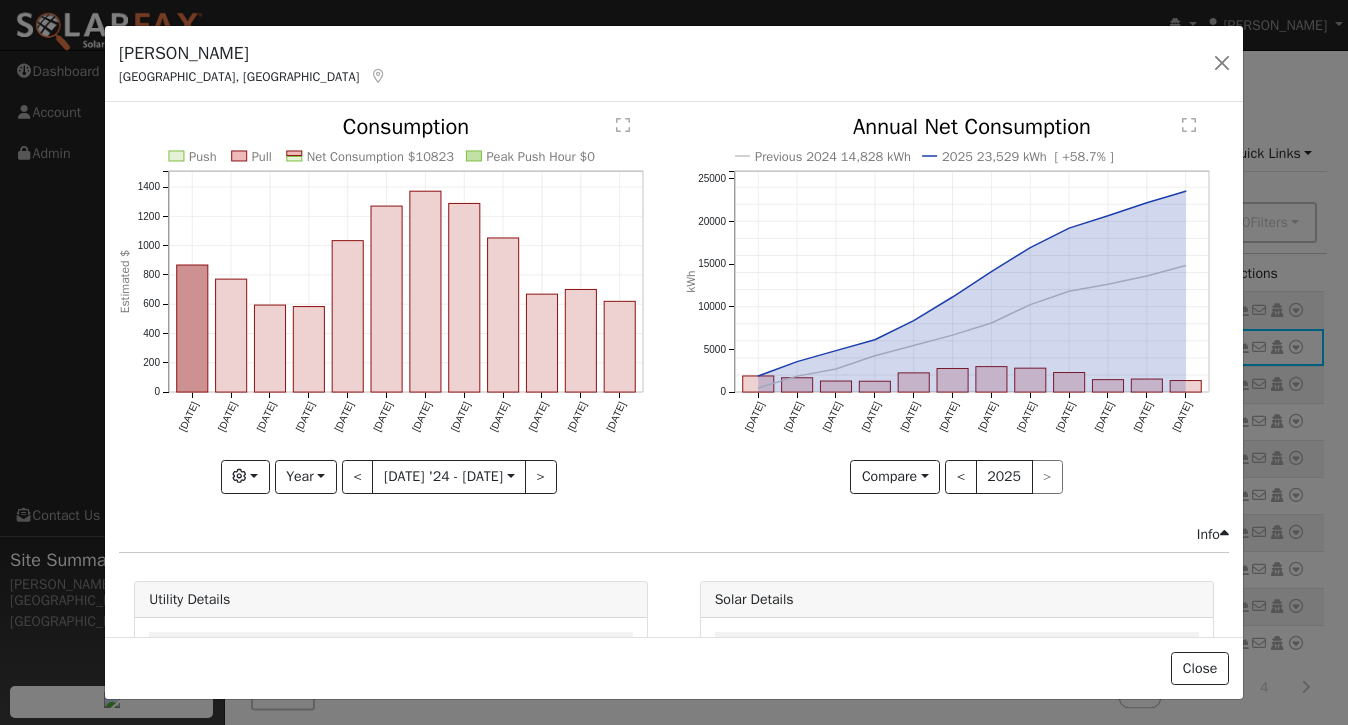 click on "Previous 2024 14,828 kWh 2025 23,529 kWh  [ +58.7% ] [DATE] Aug '[DATE] Oct '[DATE] Dec '[DATE] Feb '[DATE] Apr '[DATE] Jun '25 0 5000 10000 15000 20000 25000  Annual Net Consumption kWh onclick="" onclick="" onclick="" onclick="" onclick="" onclick="" onclick="" onclick="" onclick="" onclick="" onclick="" onclick="" onclick="" onclick="" onclick="" onclick="" onclick="" onclick="" onclick="" onclick="" onclick="" onclick="" onclick="" onclick="" onclick="" onclick="" onclick="" onclick="" onclick="" onclick="" onclick="" onclick="" onclick="" onclick="" onclick="" onclick=""" 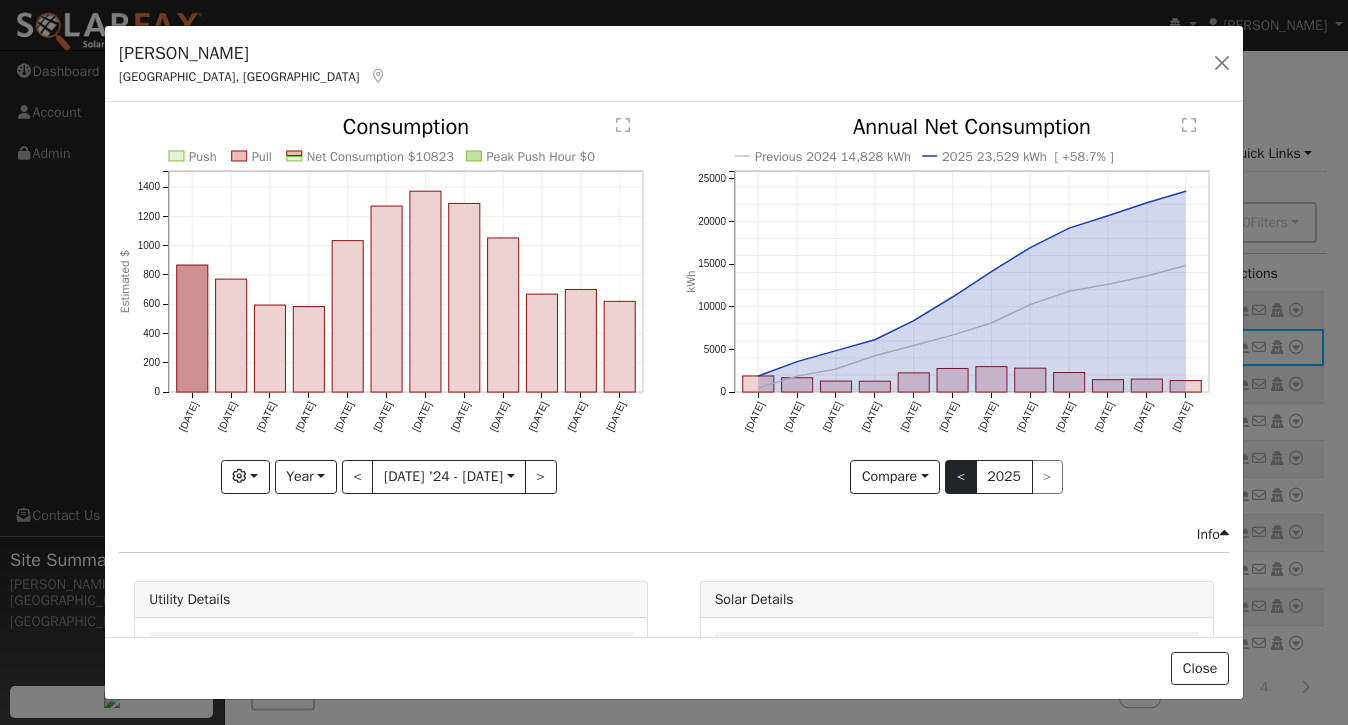 click on "<" at bounding box center (961, 477) 